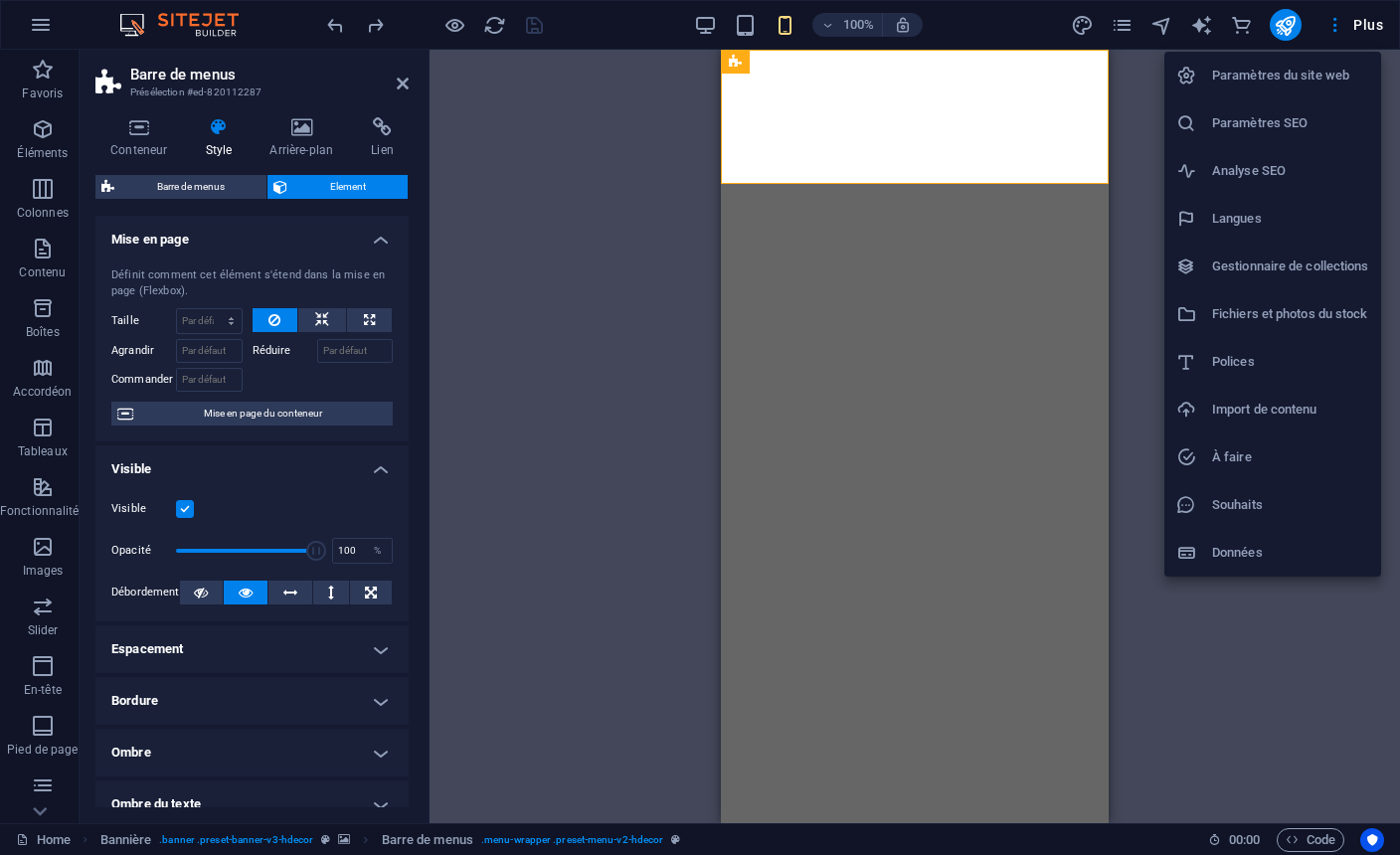 scroll, scrollTop: 1, scrollLeft: 0, axis: vertical 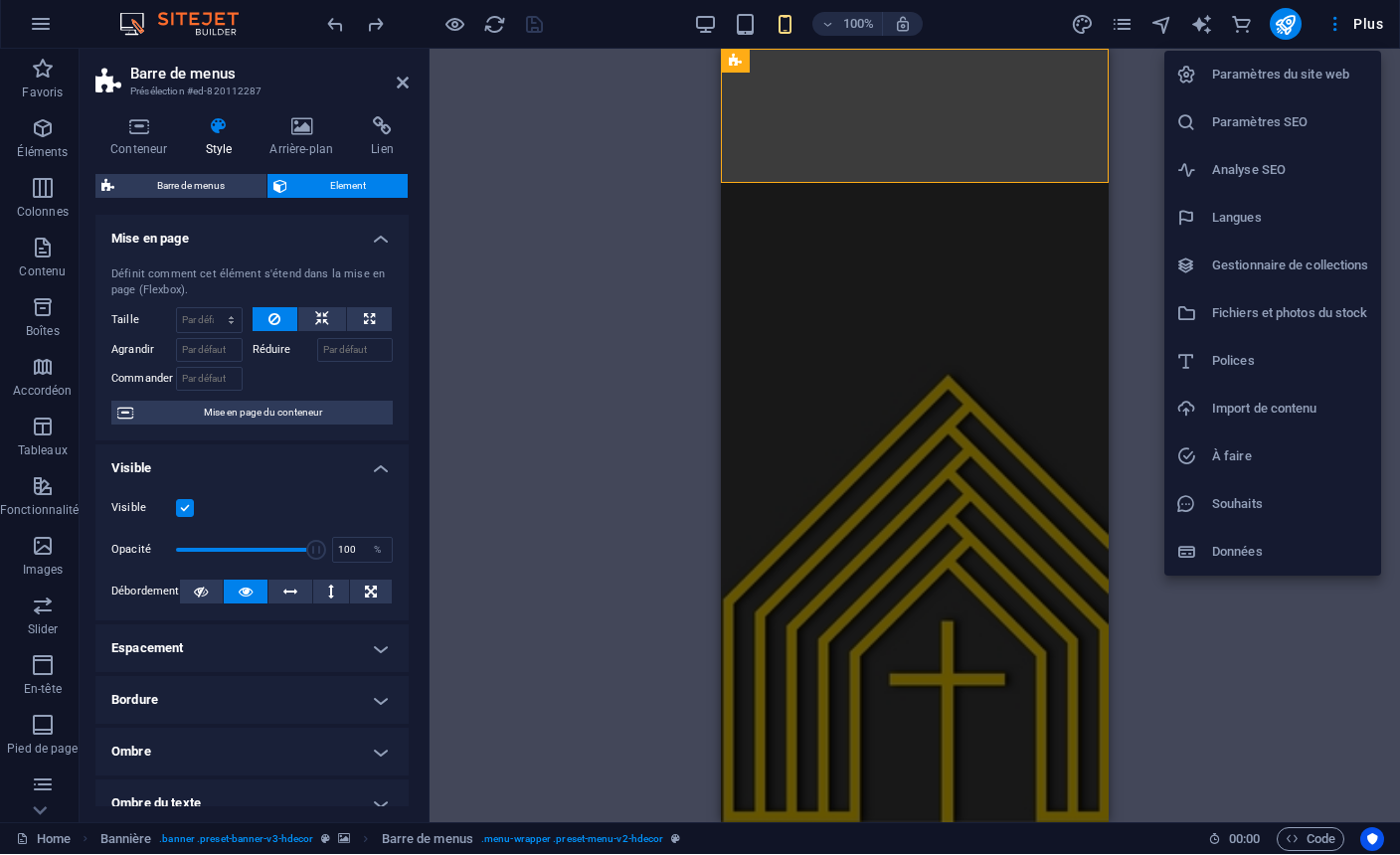 click on "Fichiers et photos du stock" at bounding box center [1291, 314] 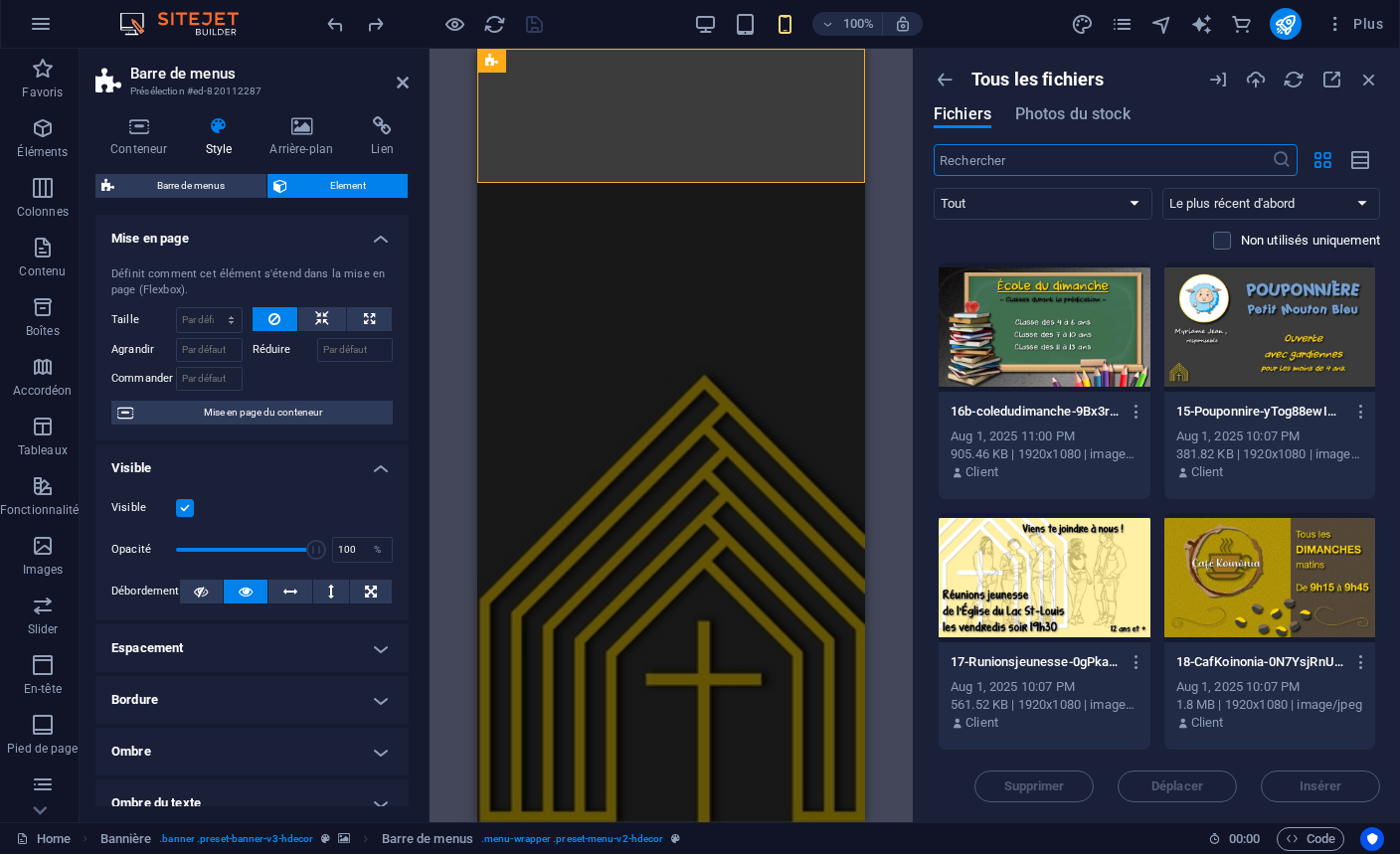 click on "Photos du stock" at bounding box center (1073, 115) 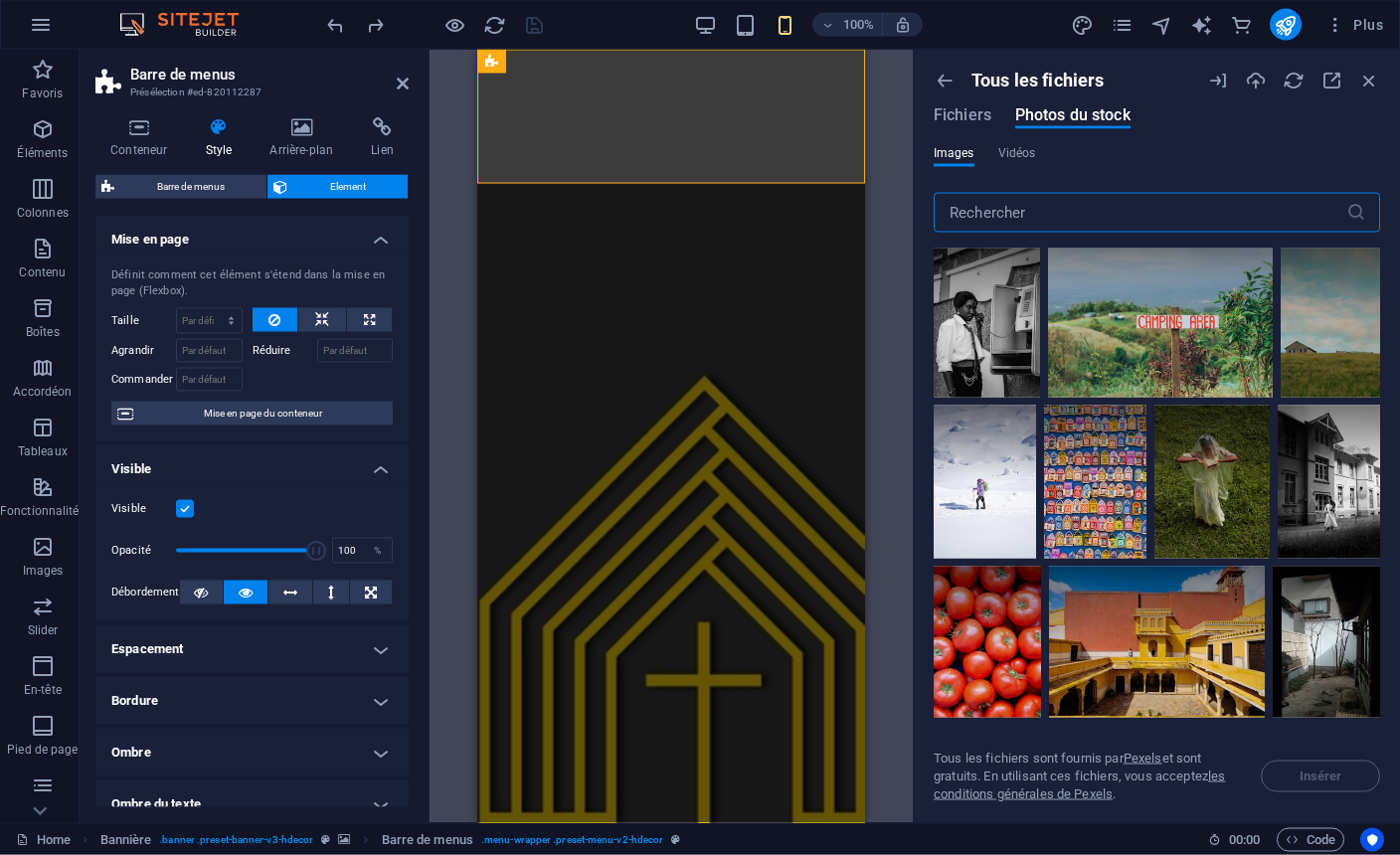 click at bounding box center (1139, 213) 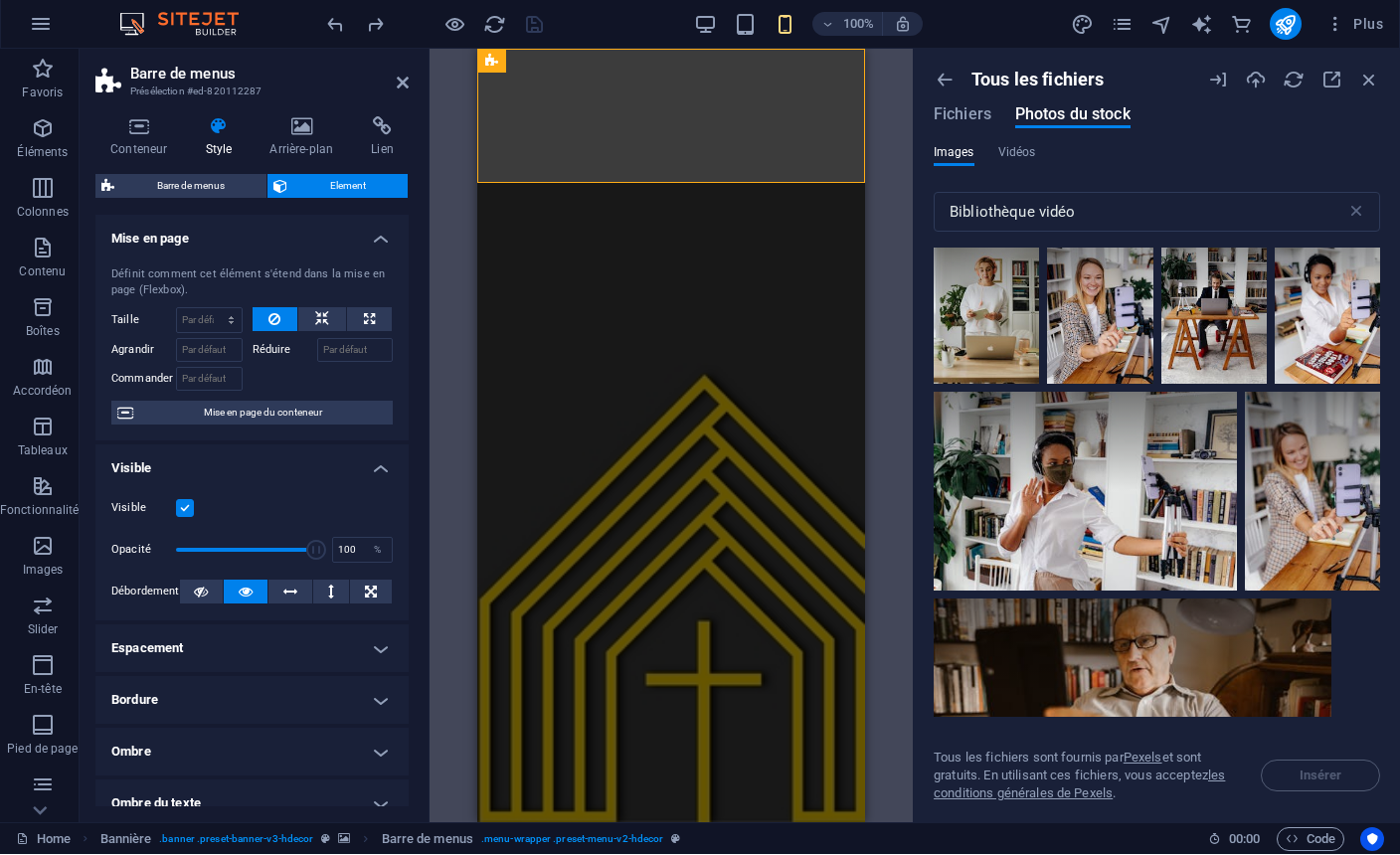 scroll, scrollTop: 4545, scrollLeft: 0, axis: vertical 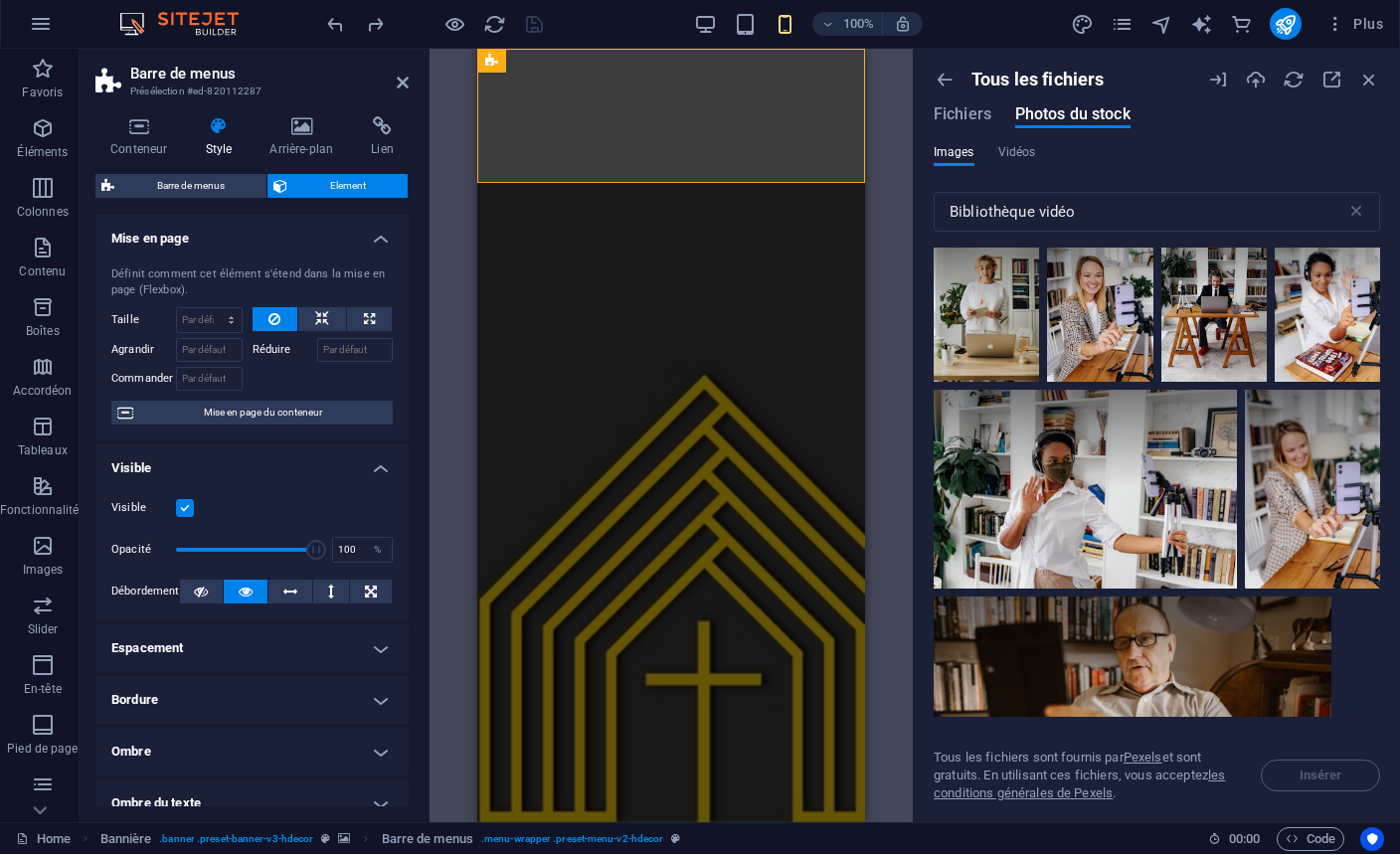 click on "Bibliothèque vidéo" at bounding box center (1139, 213) 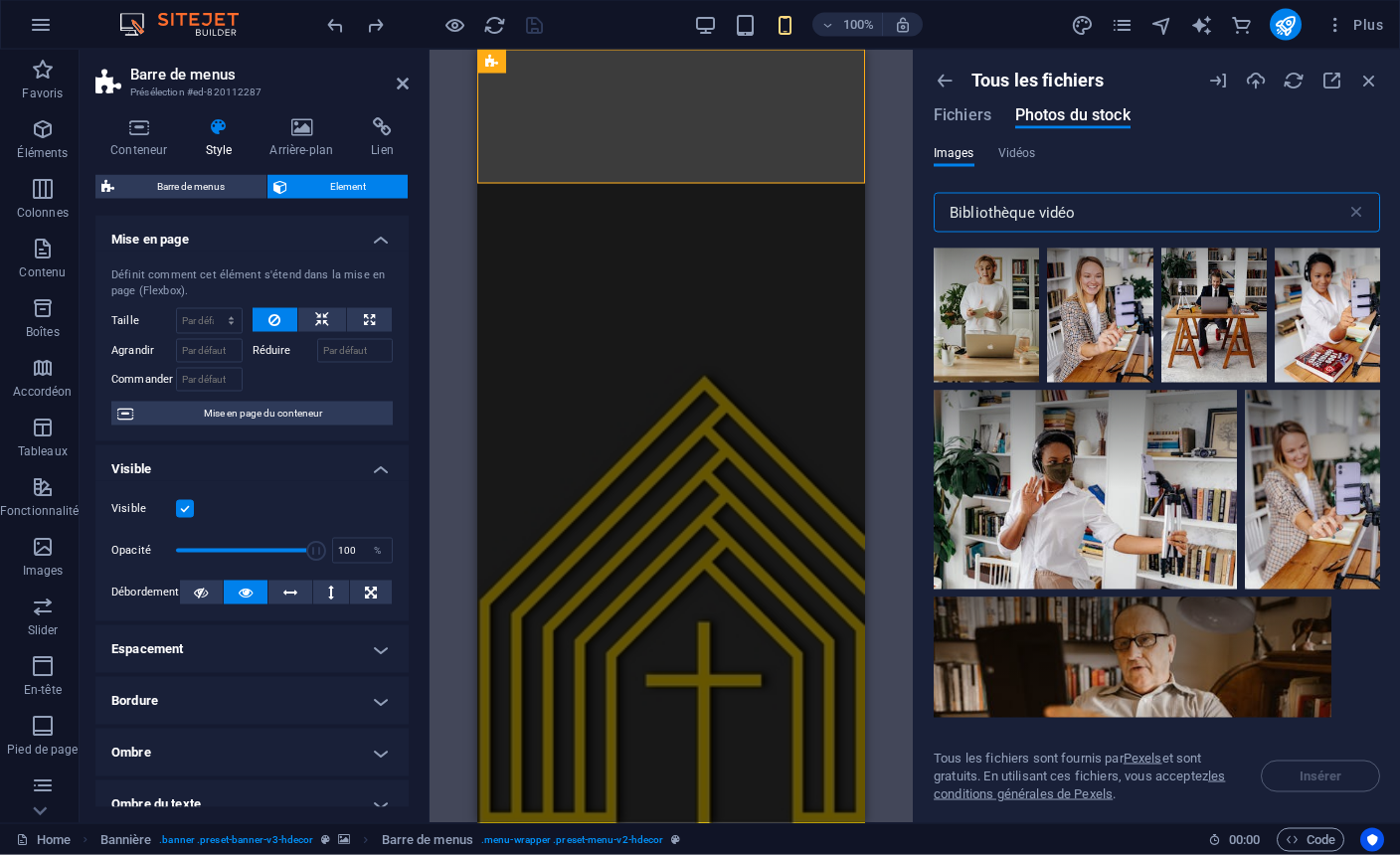 click on "Bibliothèque vidéo" at bounding box center (1139, 213) 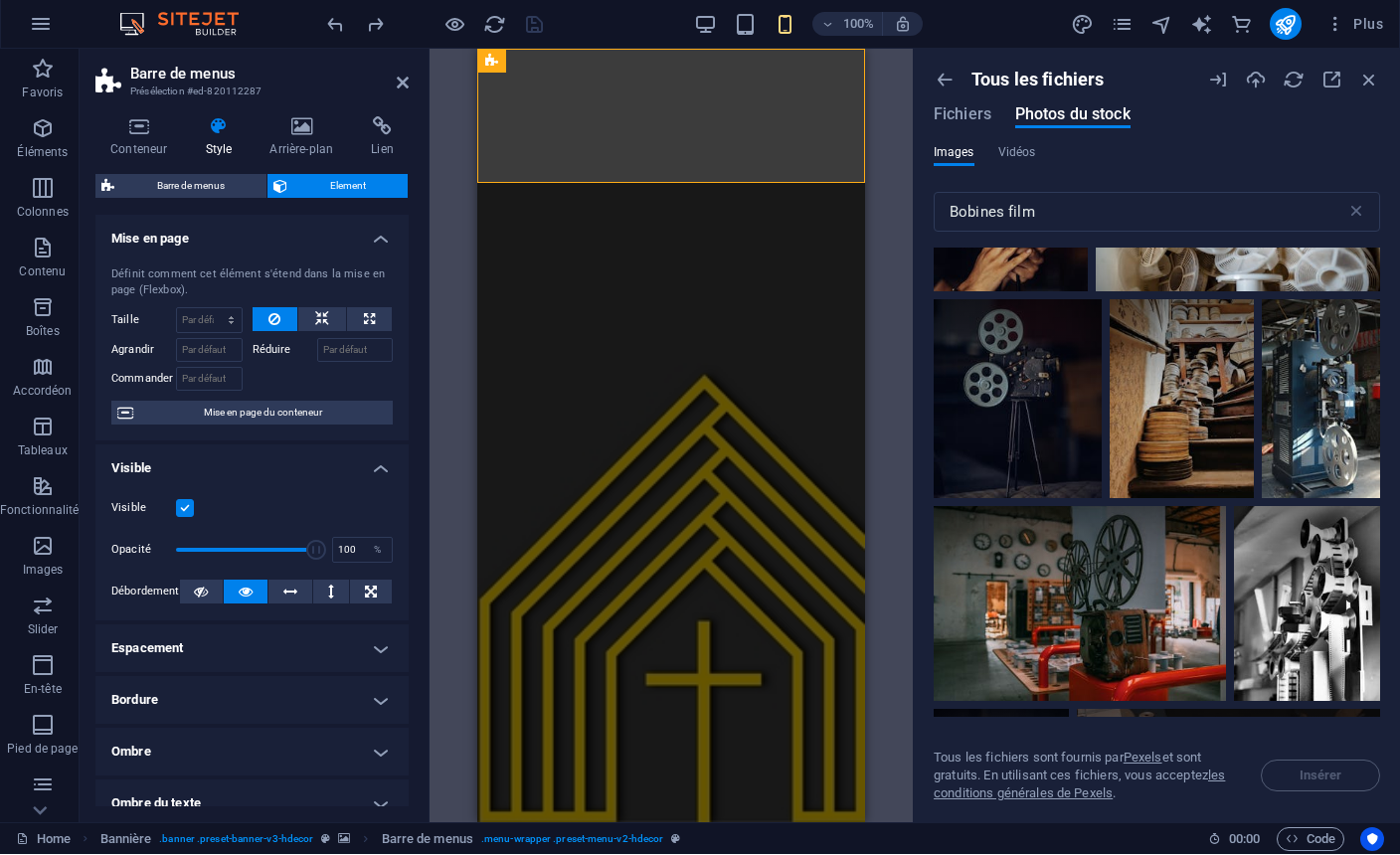 click on "Bobines film" at bounding box center [1139, 213] 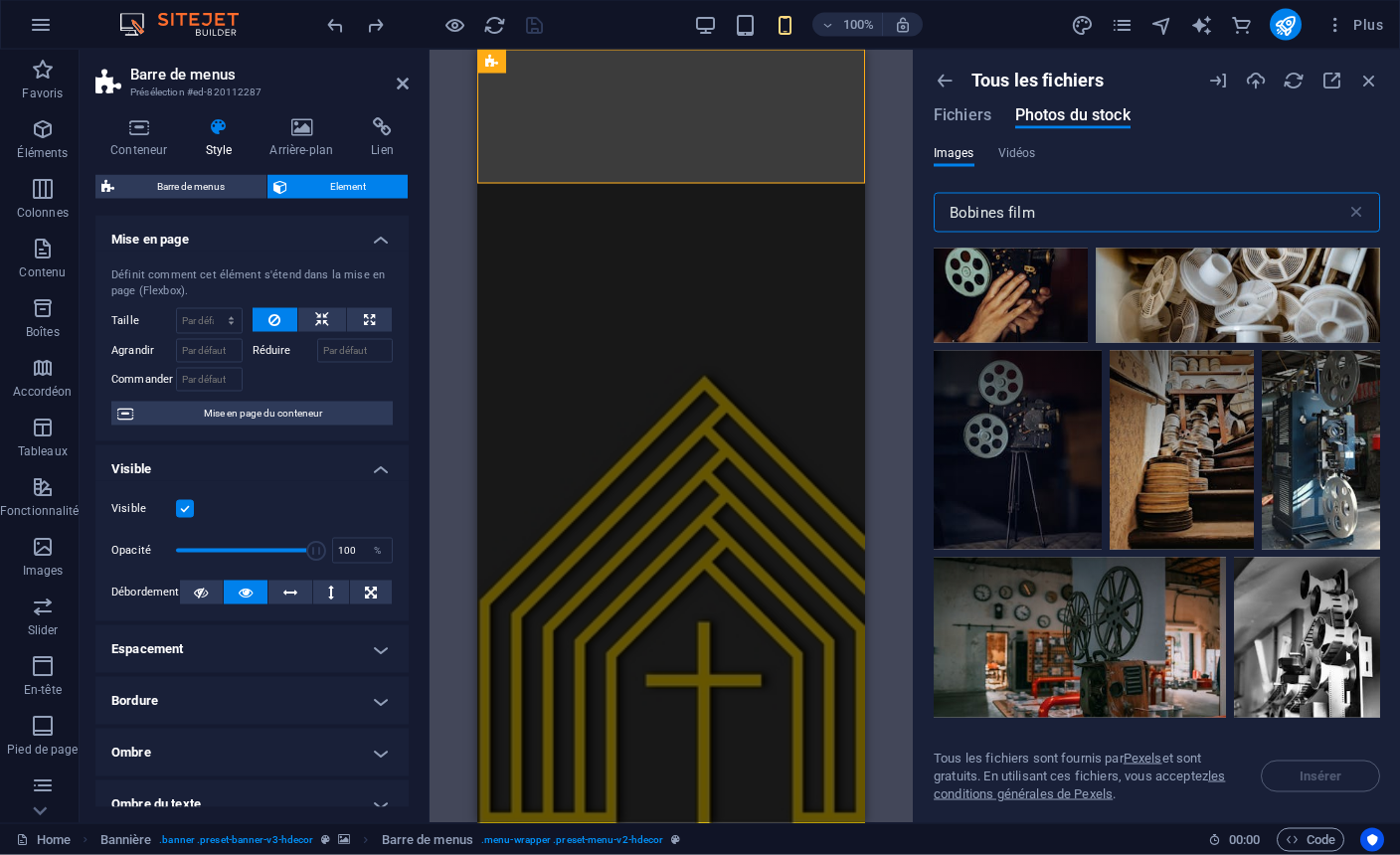 click on "Bobines film" at bounding box center (1139, 213) 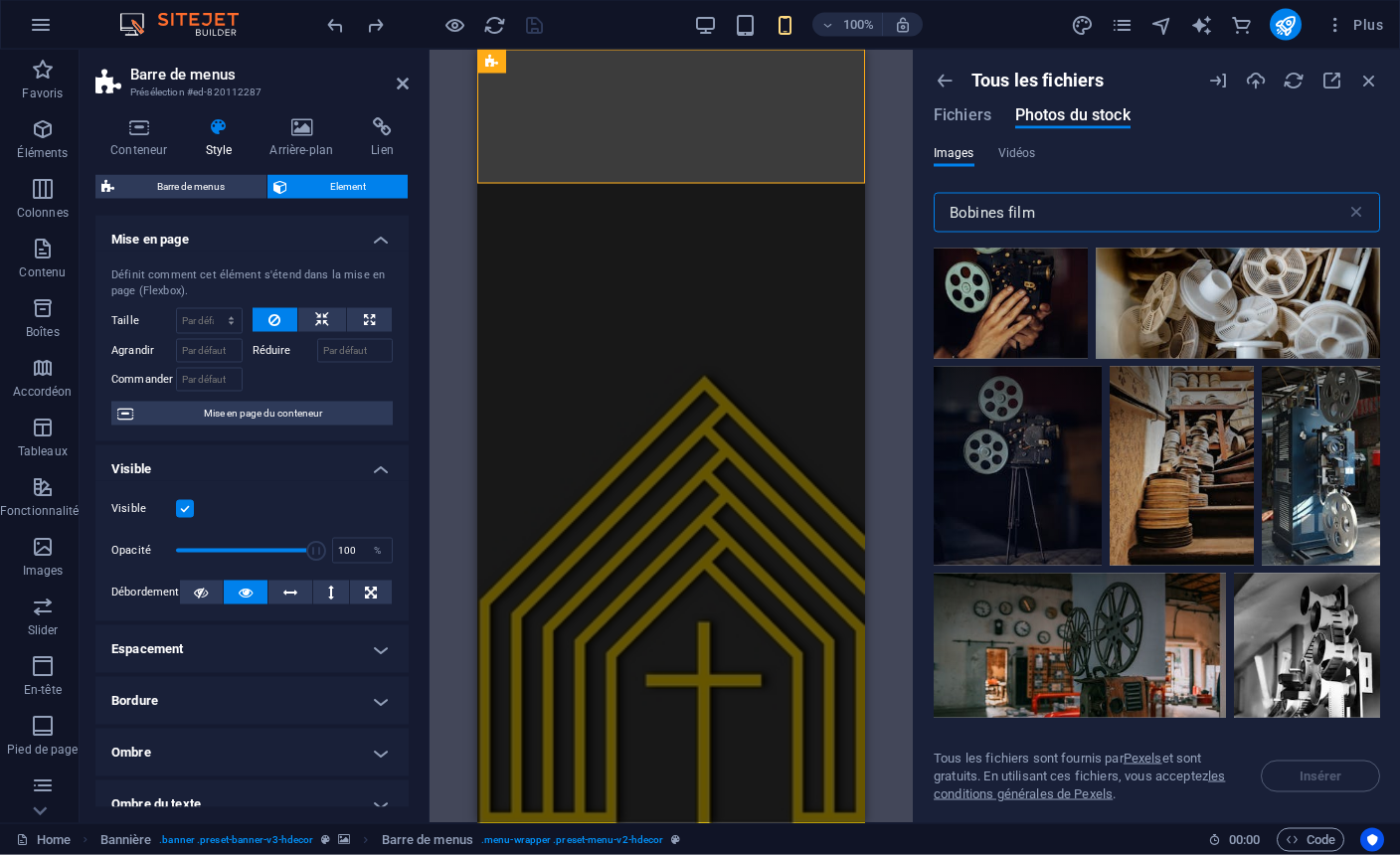 scroll, scrollTop: 78, scrollLeft: 0, axis: vertical 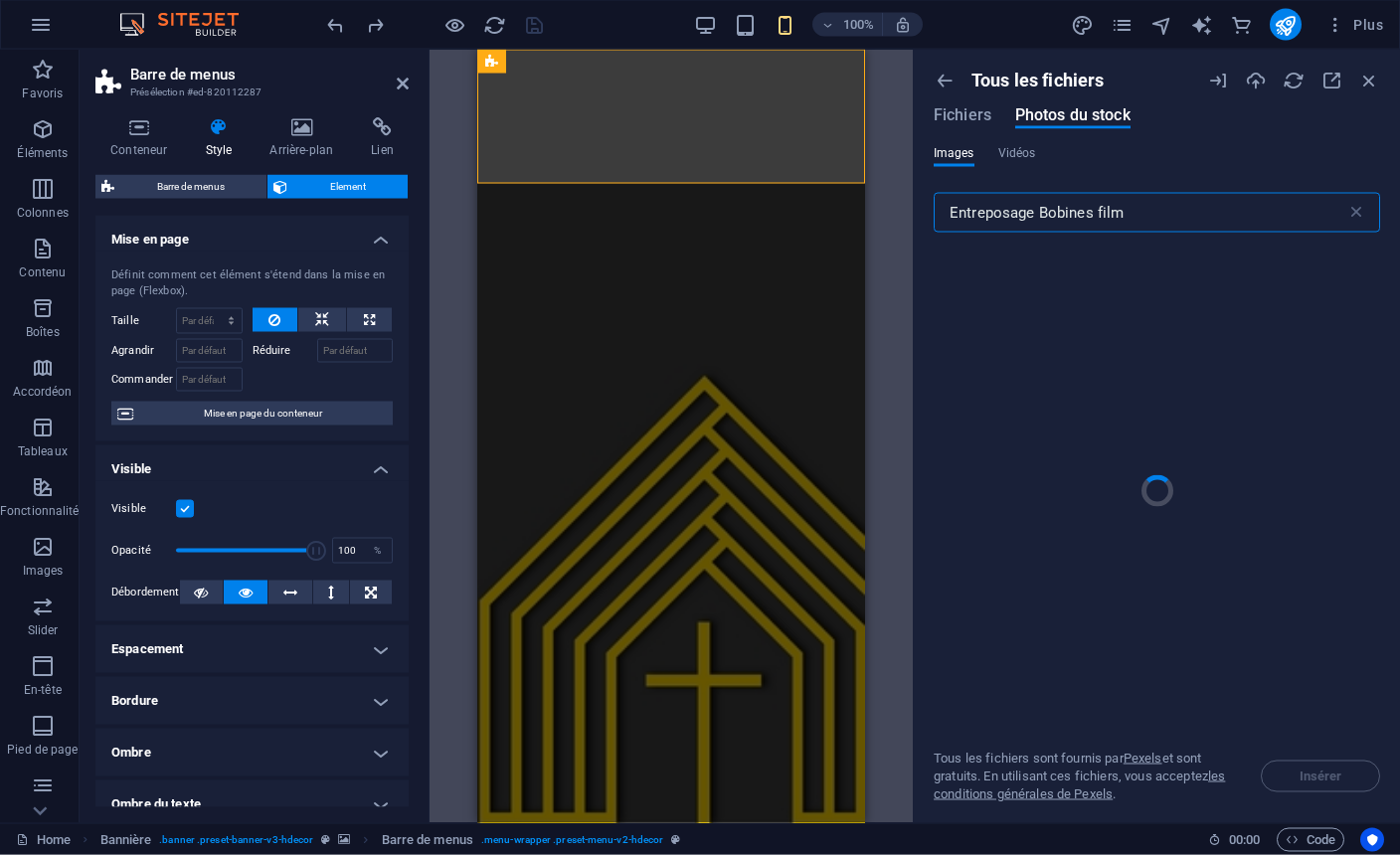 type on "Entreposage Bobines film" 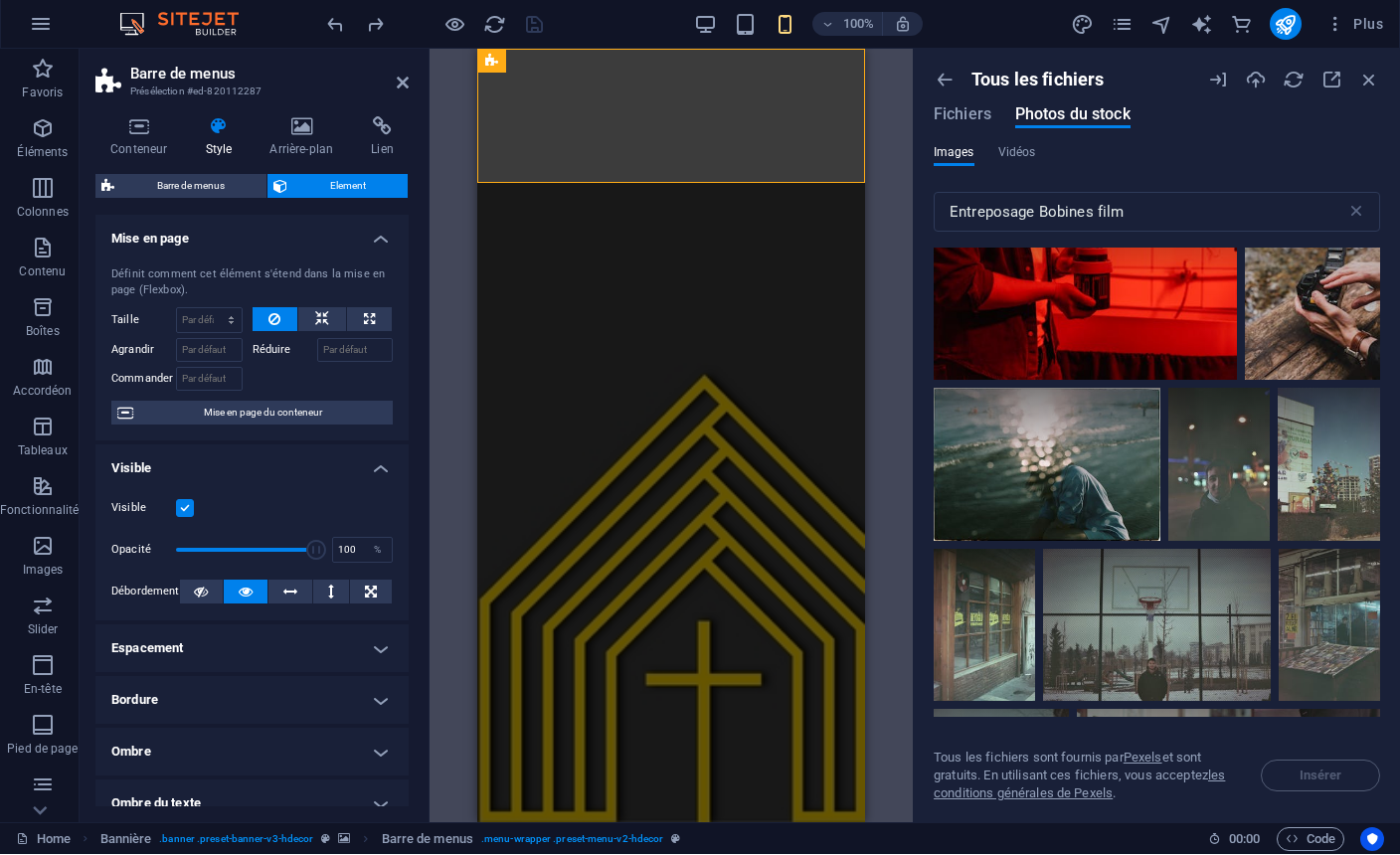 scroll, scrollTop: 8026, scrollLeft: 0, axis: vertical 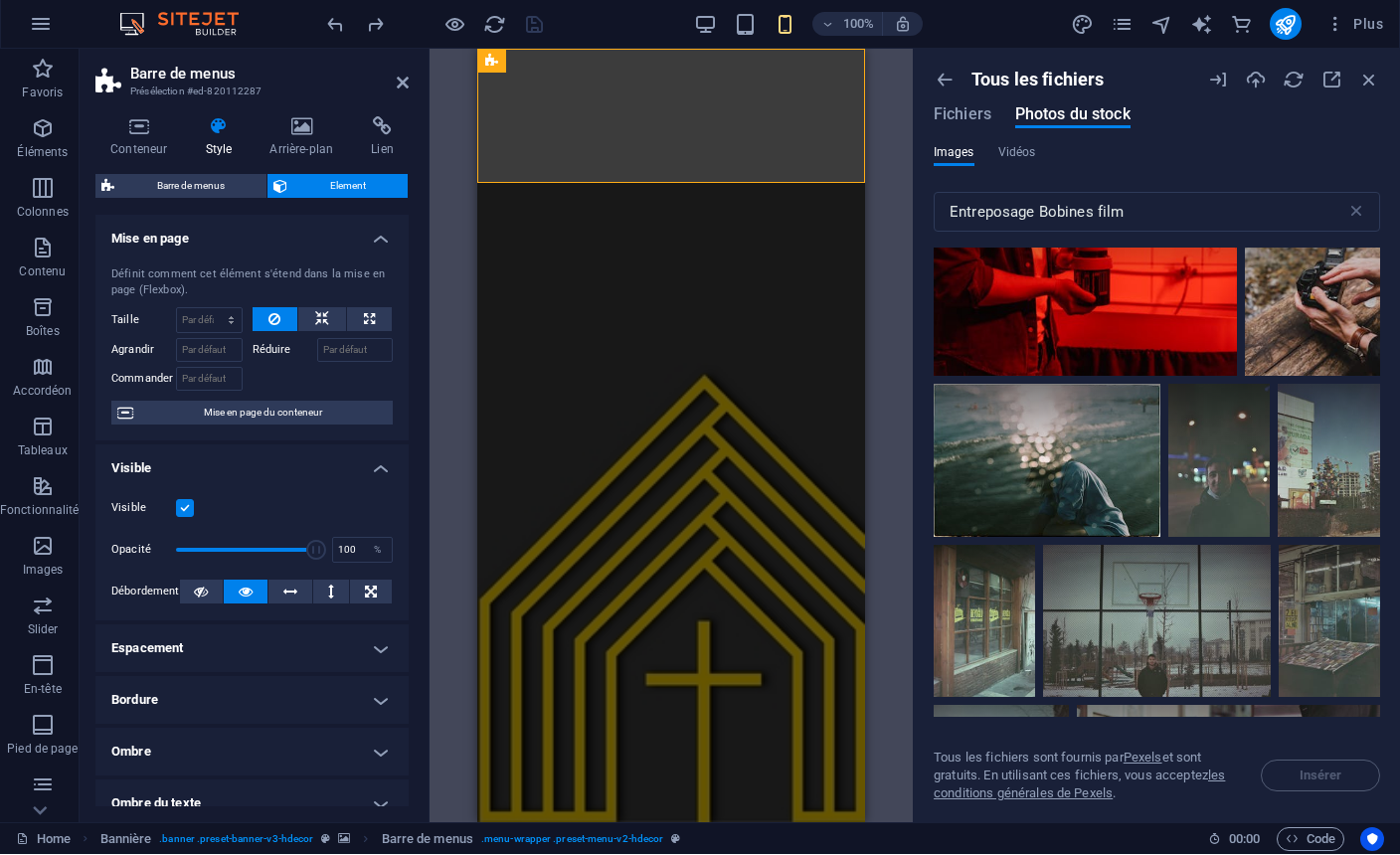 click at bounding box center [945, 81] 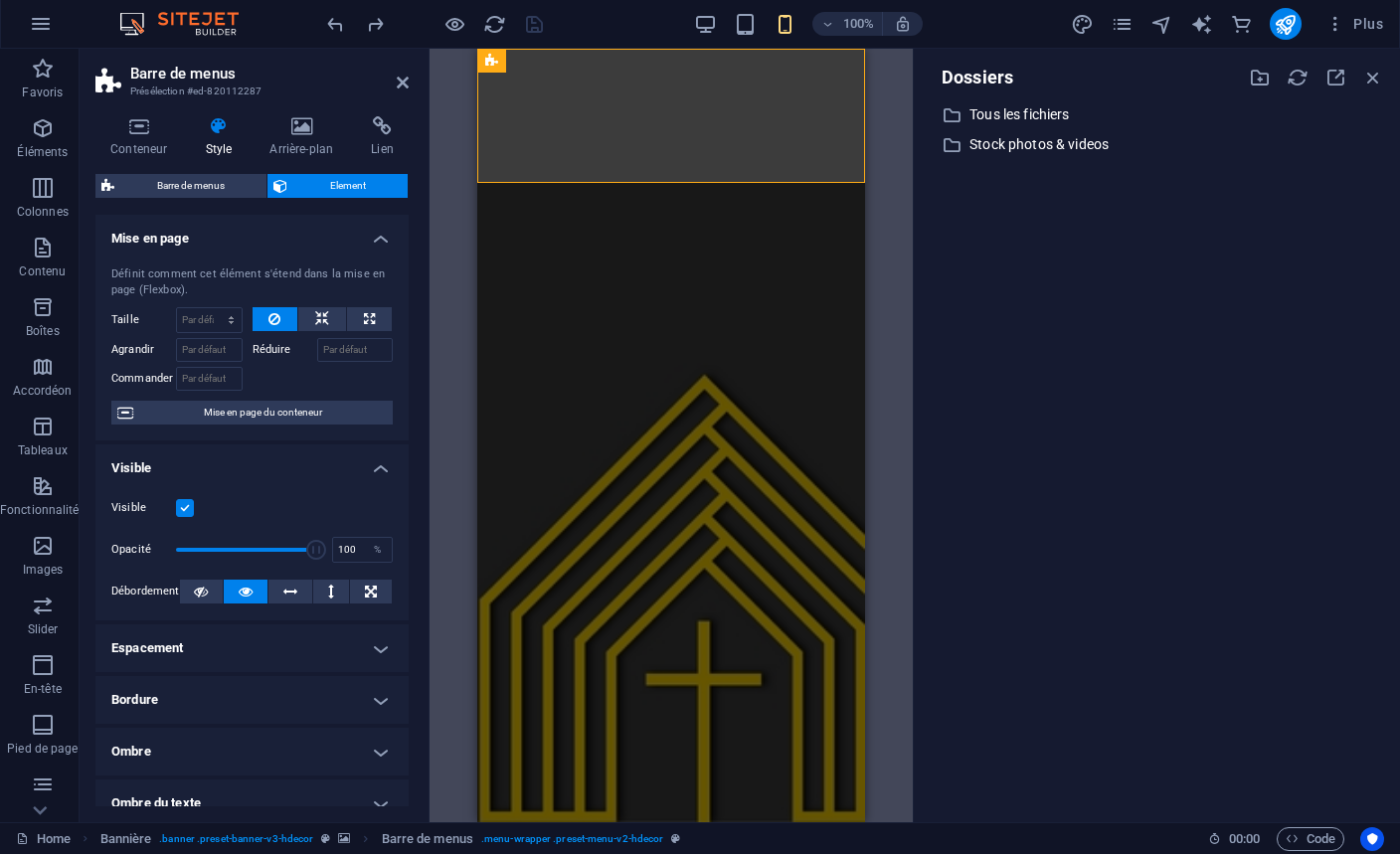 click on "Tous les fichiers" at bounding box center [1158, 115] 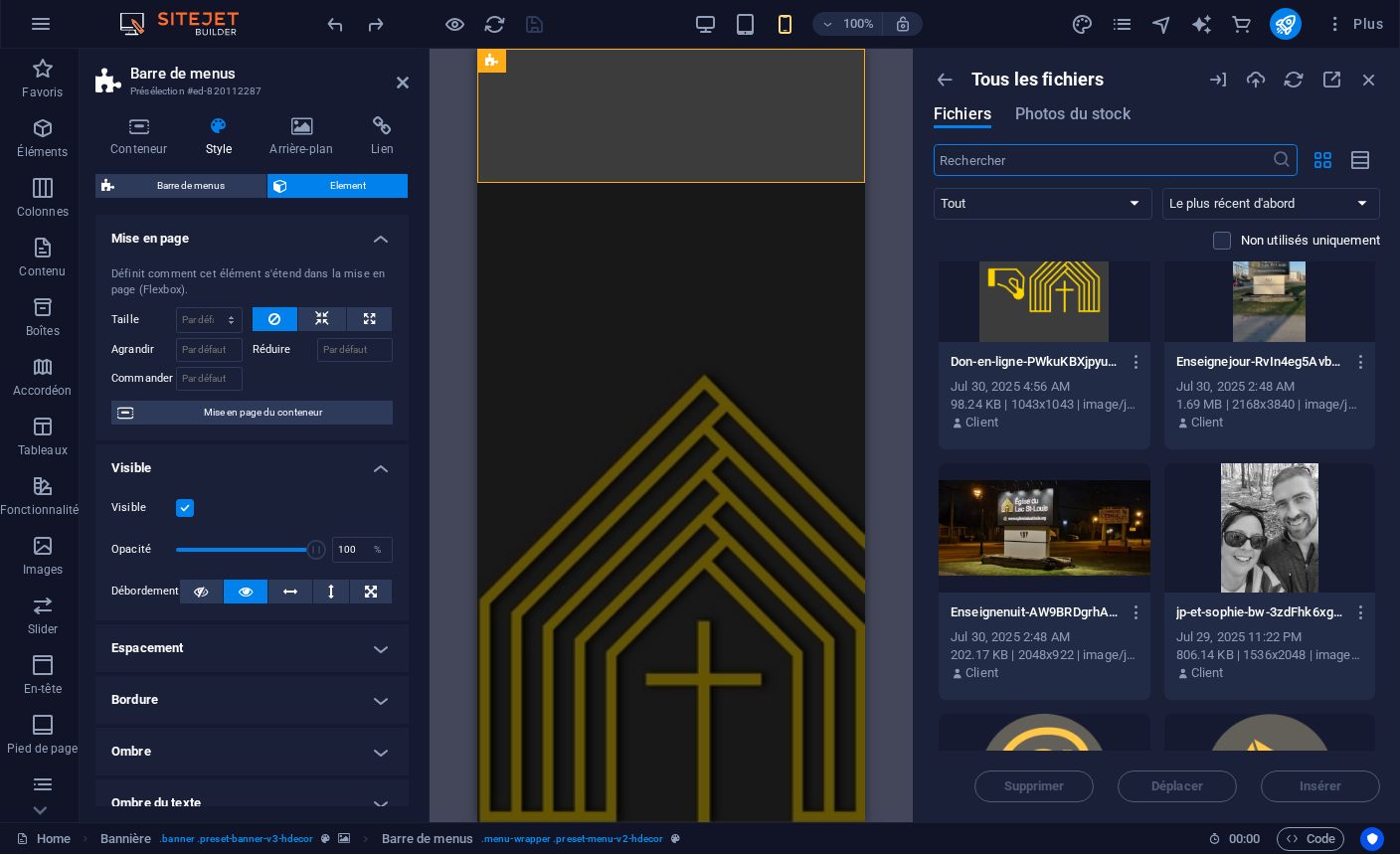 scroll, scrollTop: 3056, scrollLeft: 0, axis: vertical 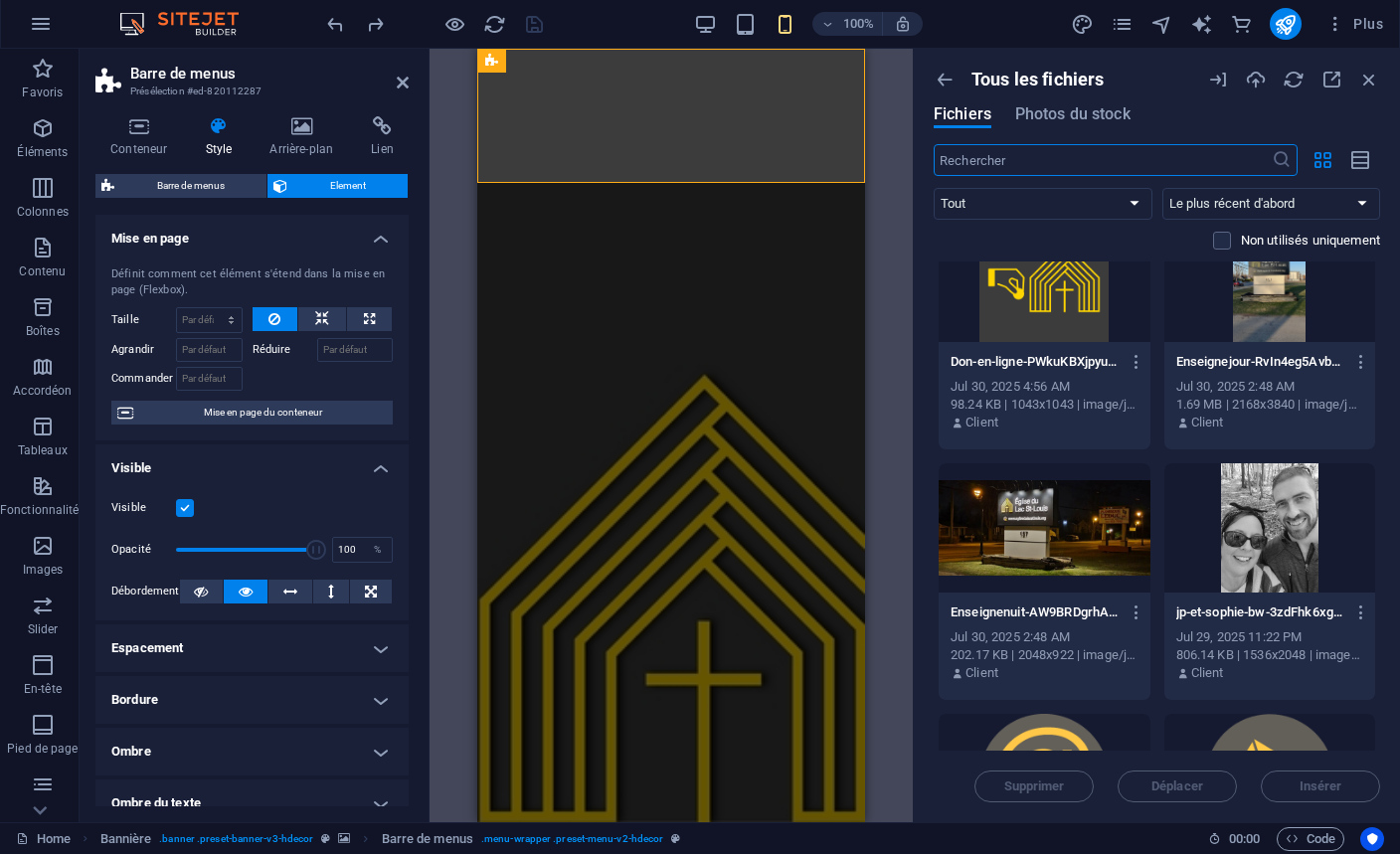 click on "Plus" at bounding box center [1354, 25] 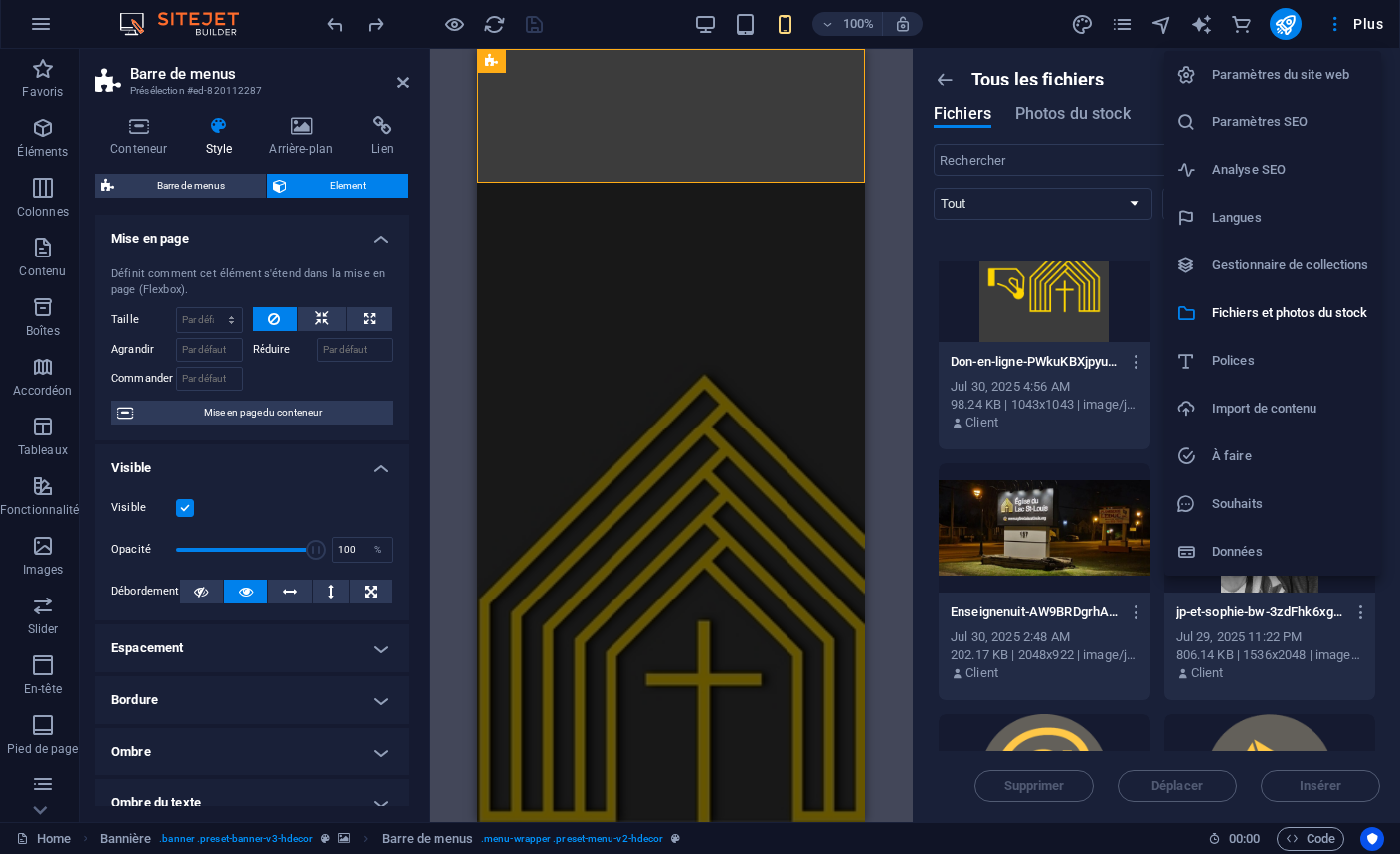 click on "Fichiers et photos du stock" at bounding box center [1273, 314] 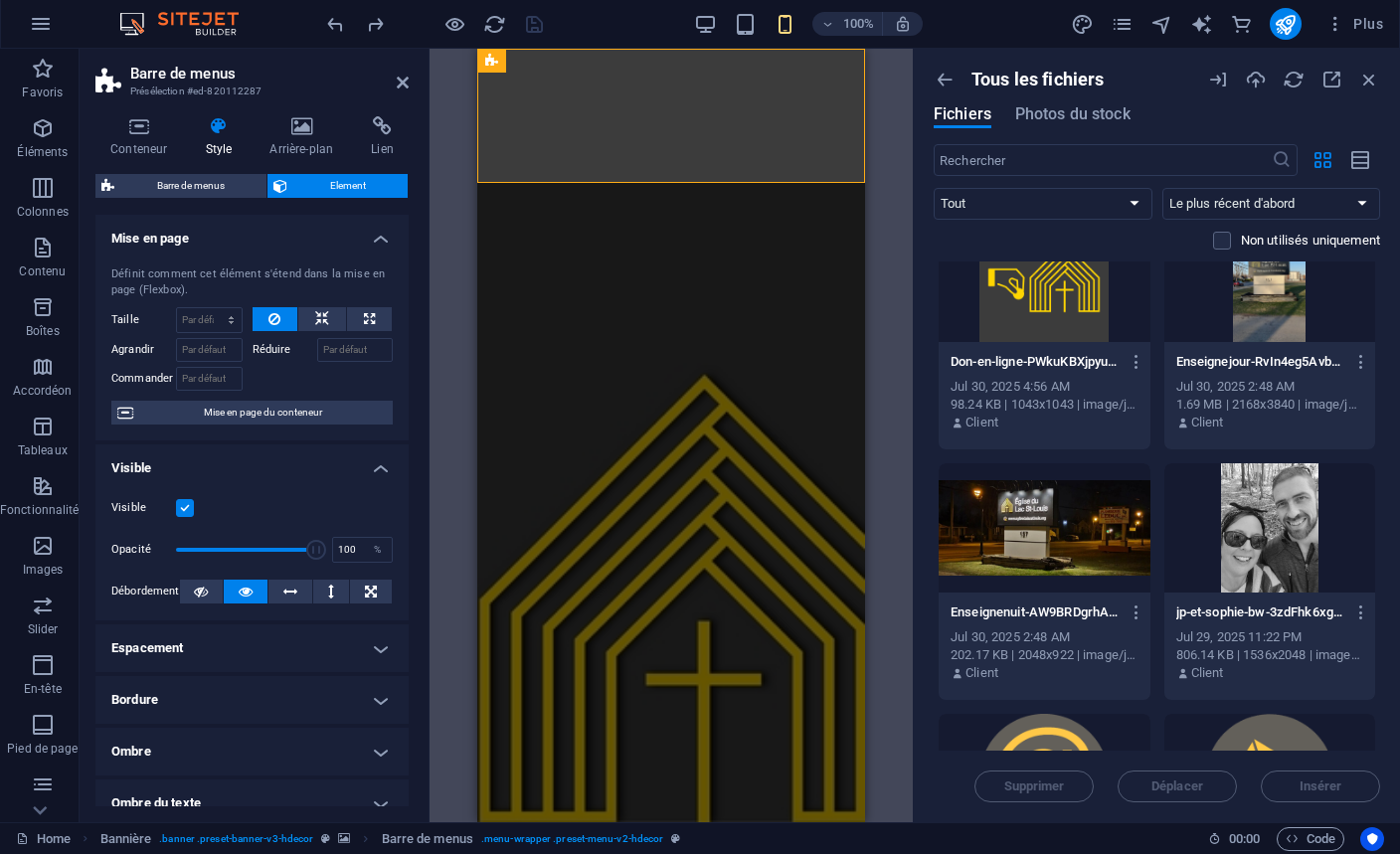 click on "Photos du stock" at bounding box center [1073, 115] 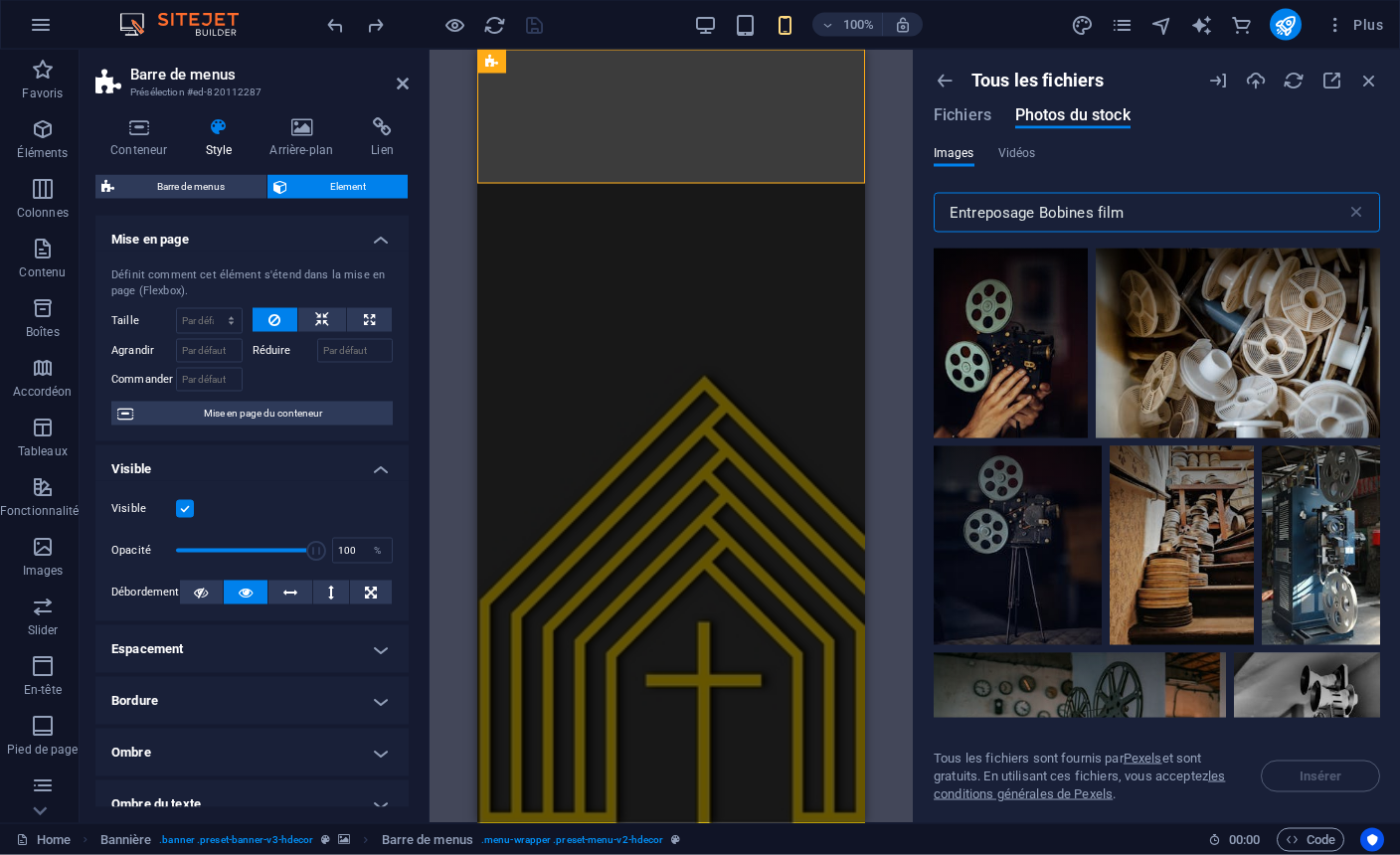 click at bounding box center [1331, 81] 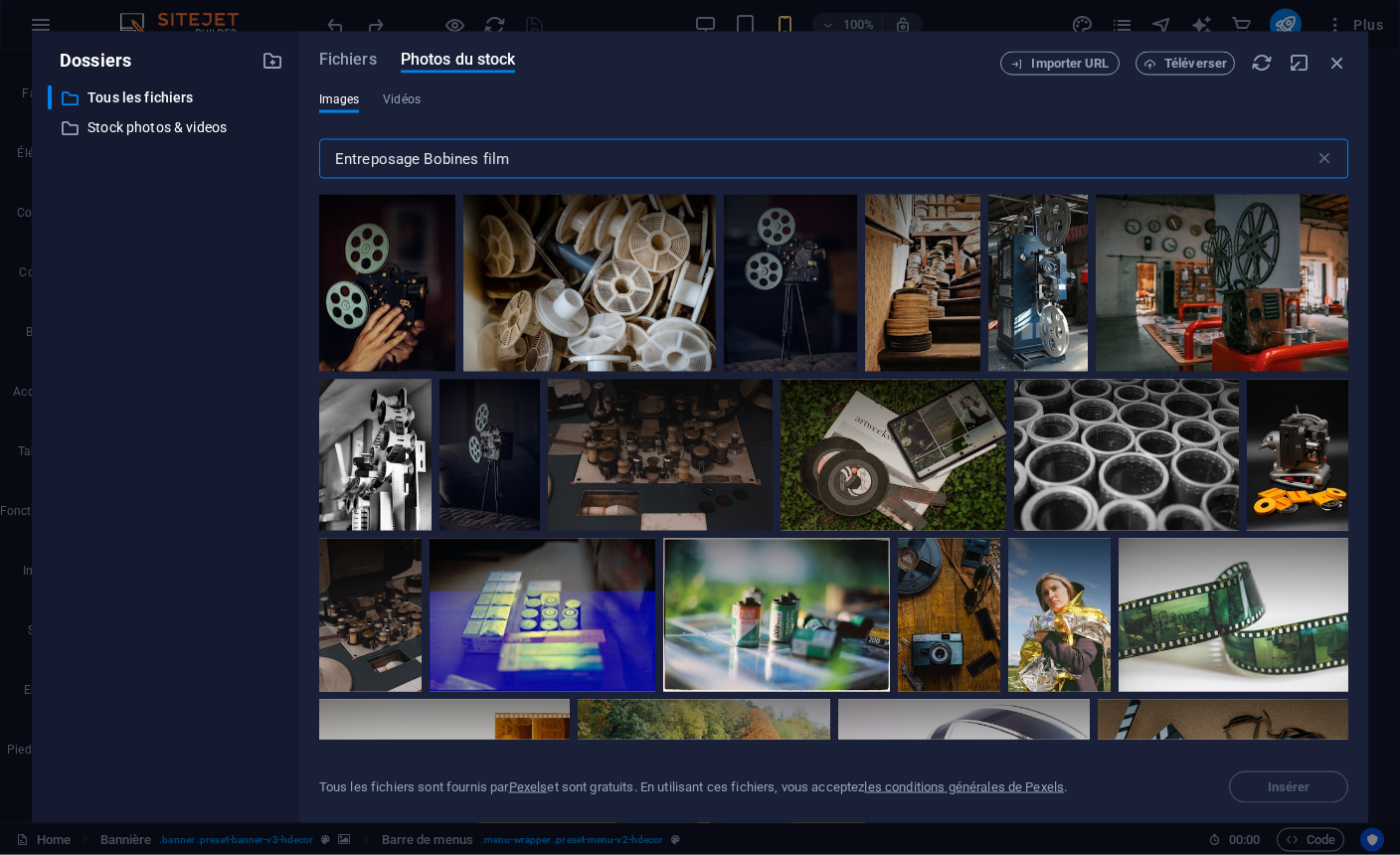 click at bounding box center [1324, 159] 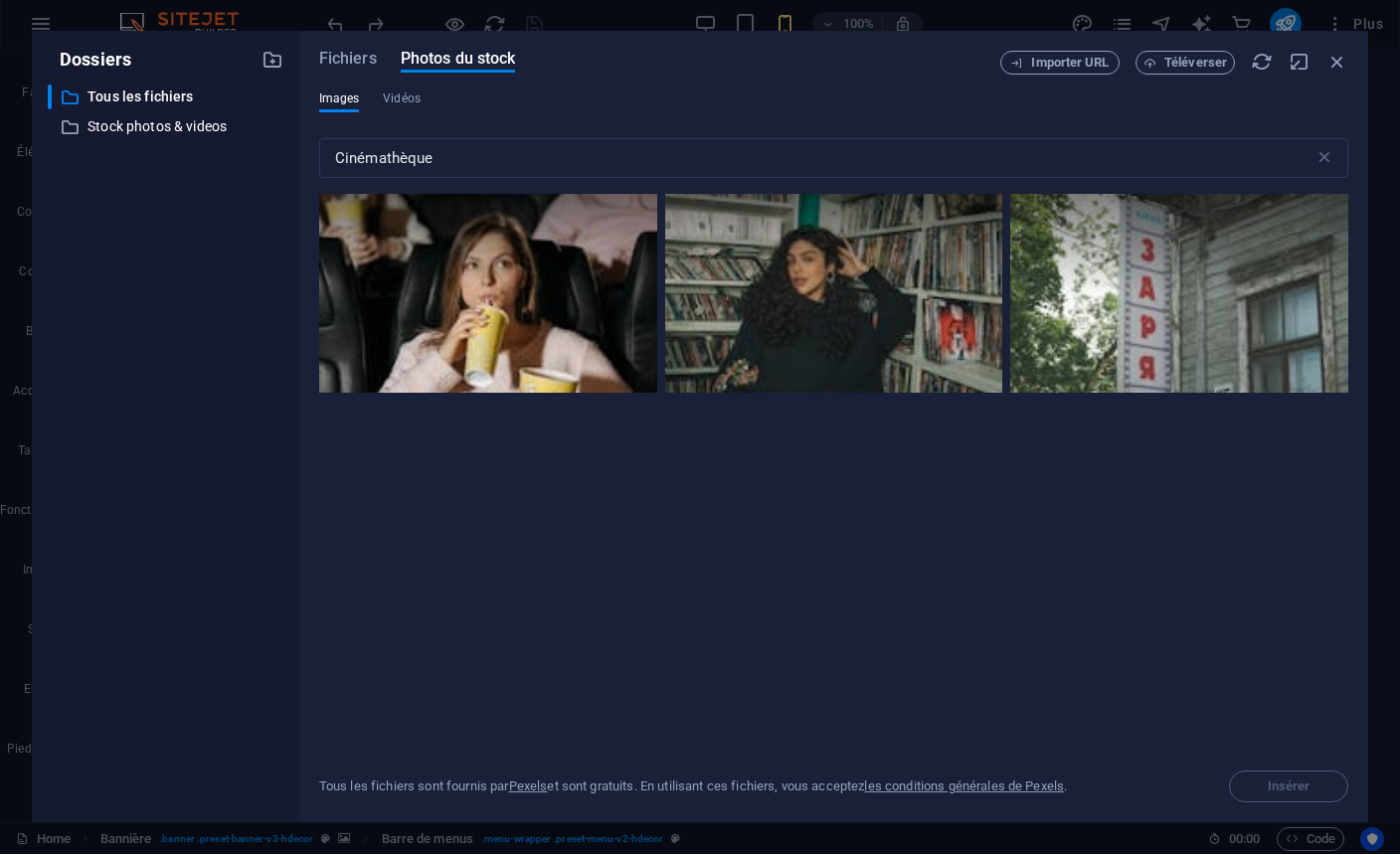 click on "Cinémathèque" at bounding box center [816, 159] 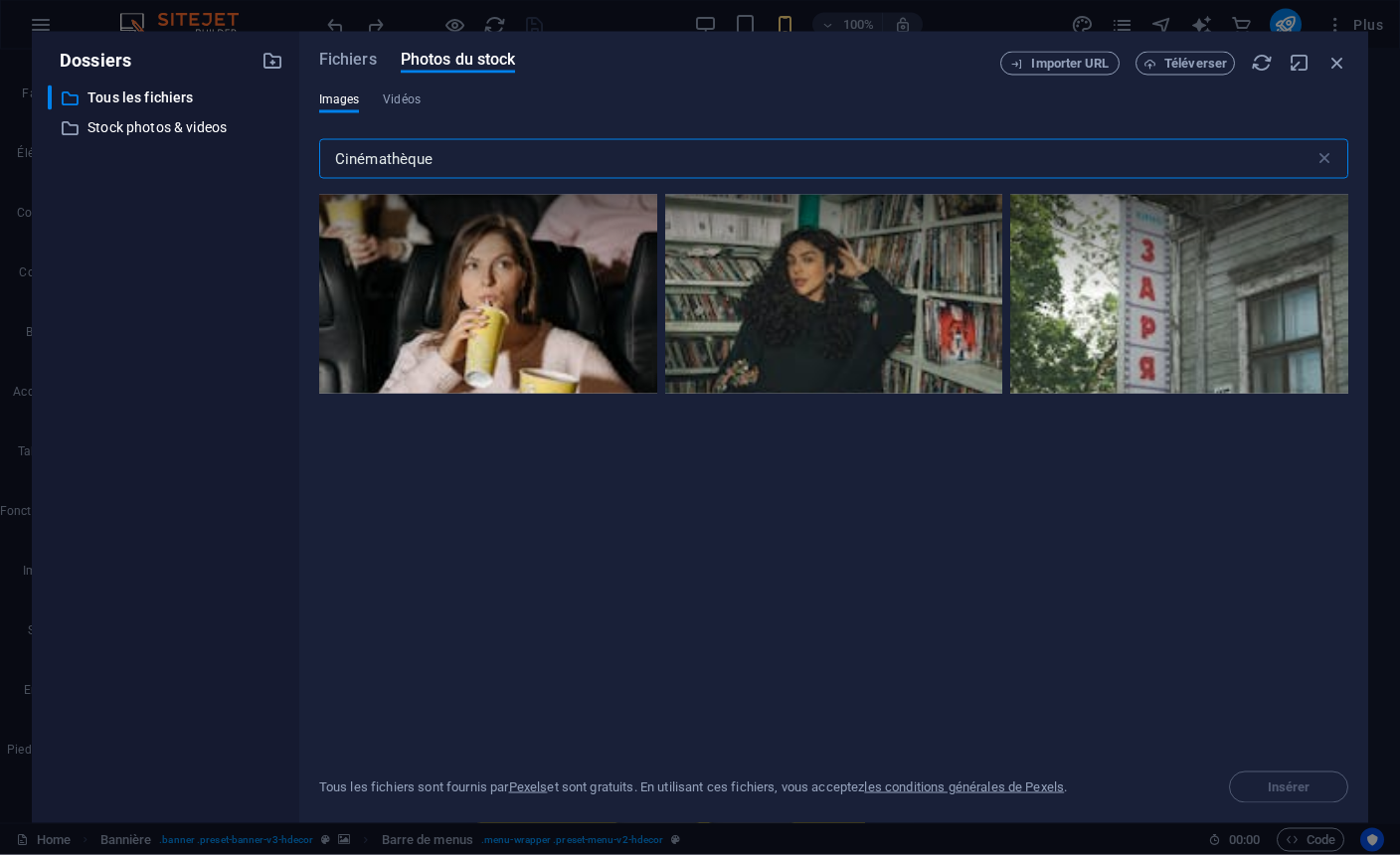 click on "Cinémathèque" at bounding box center (816, 159) 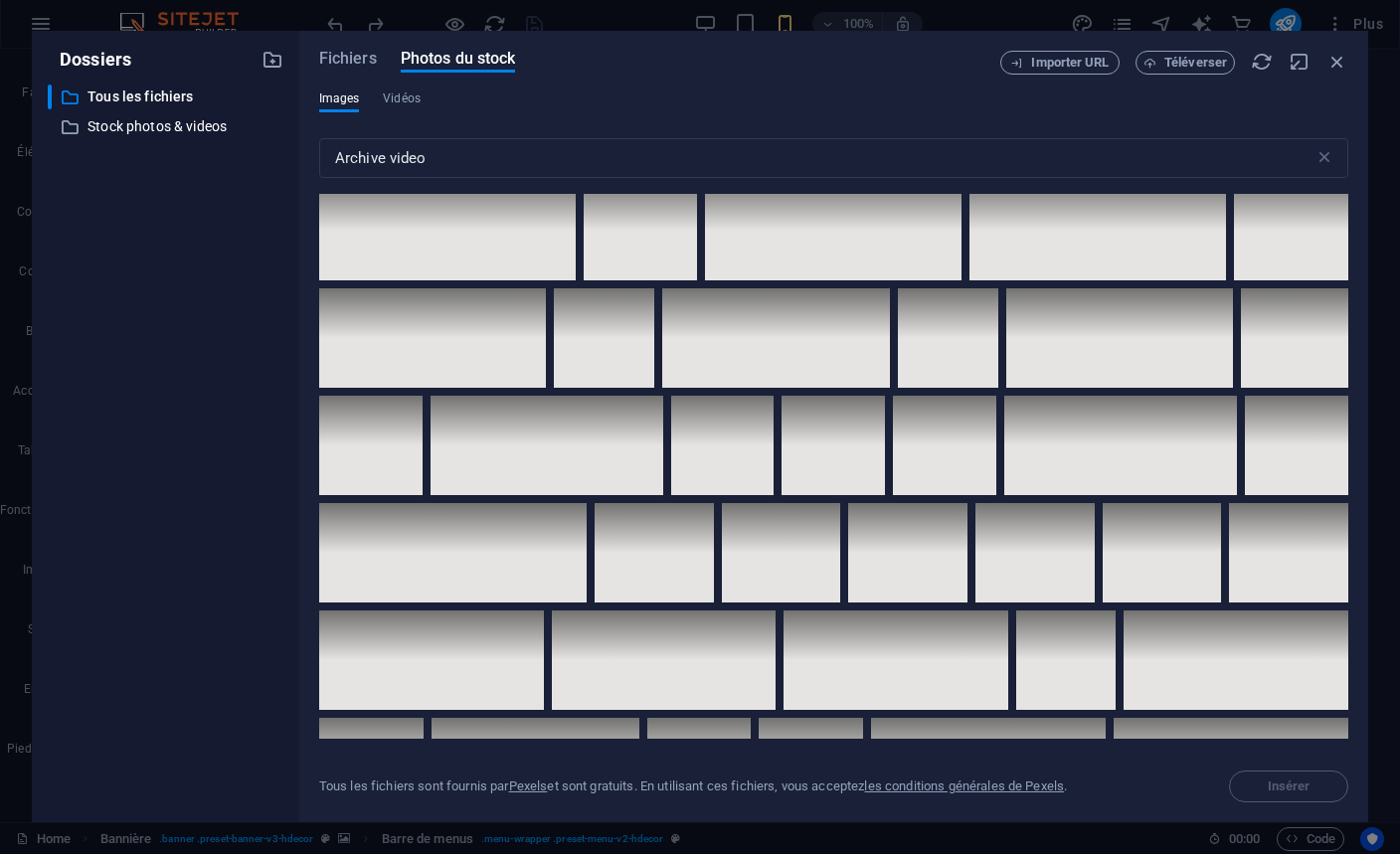 scroll, scrollTop: 8183, scrollLeft: 0, axis: vertical 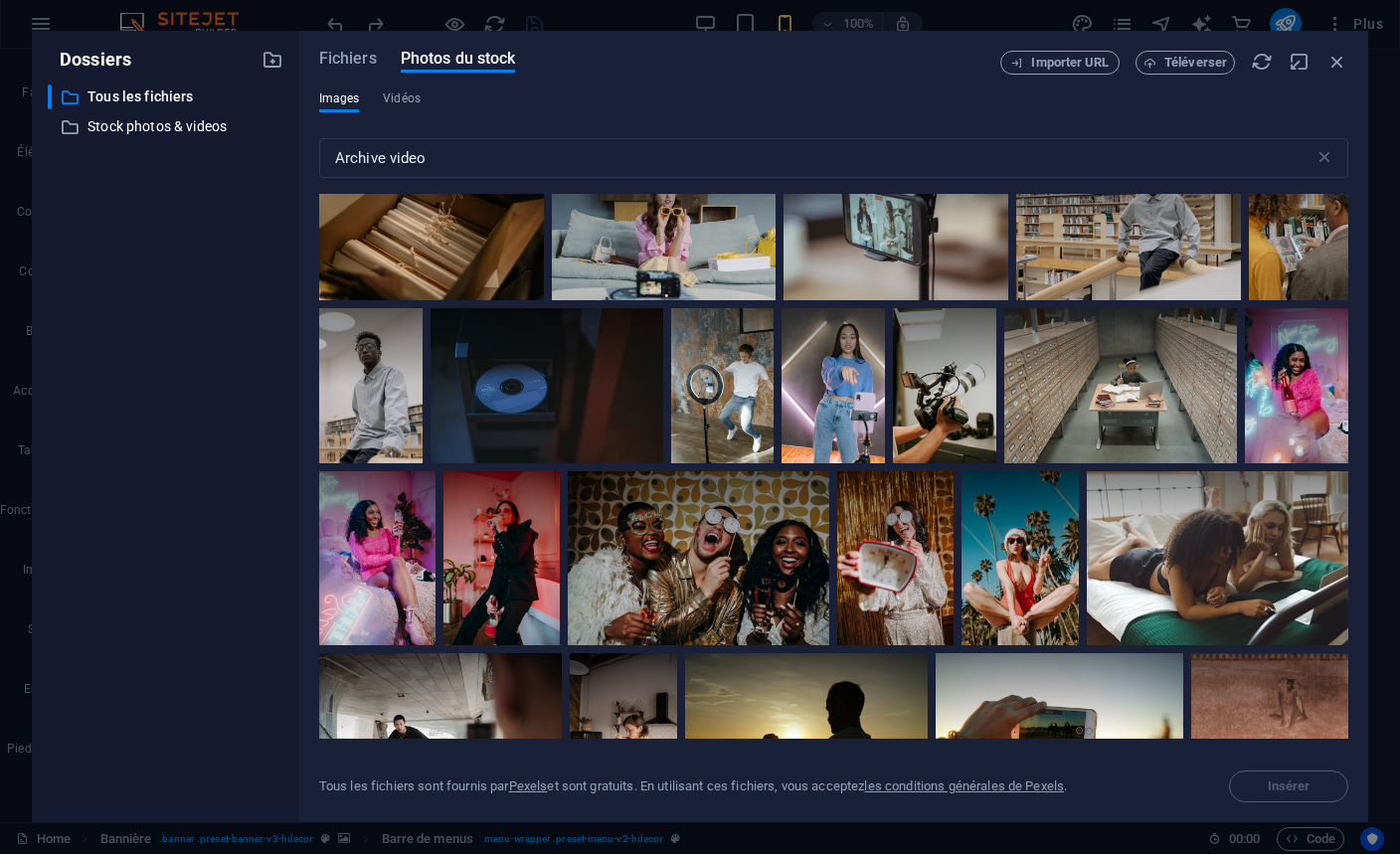 click on "Archive video" at bounding box center [816, 159] 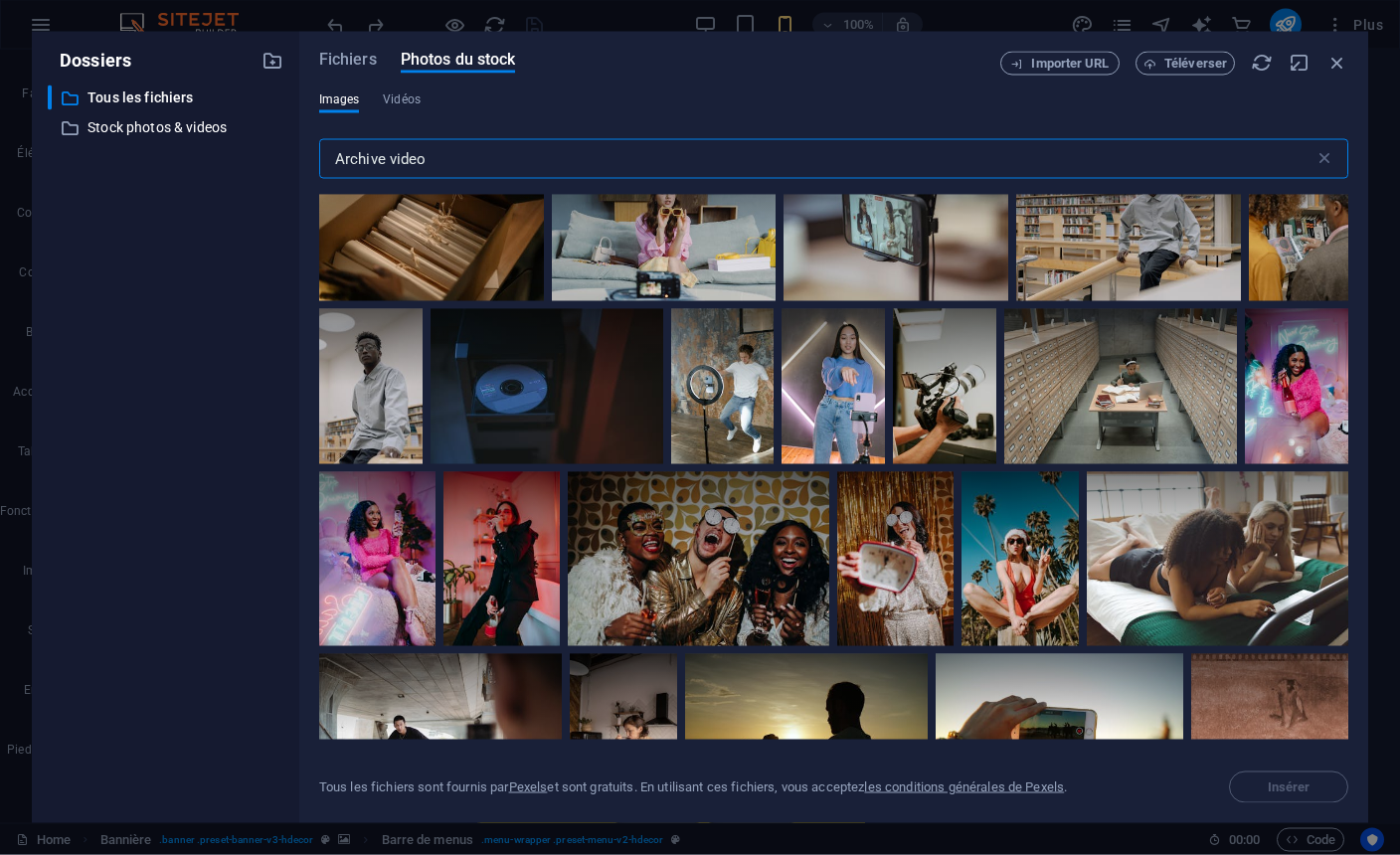 click on "Archive video" at bounding box center [816, 159] 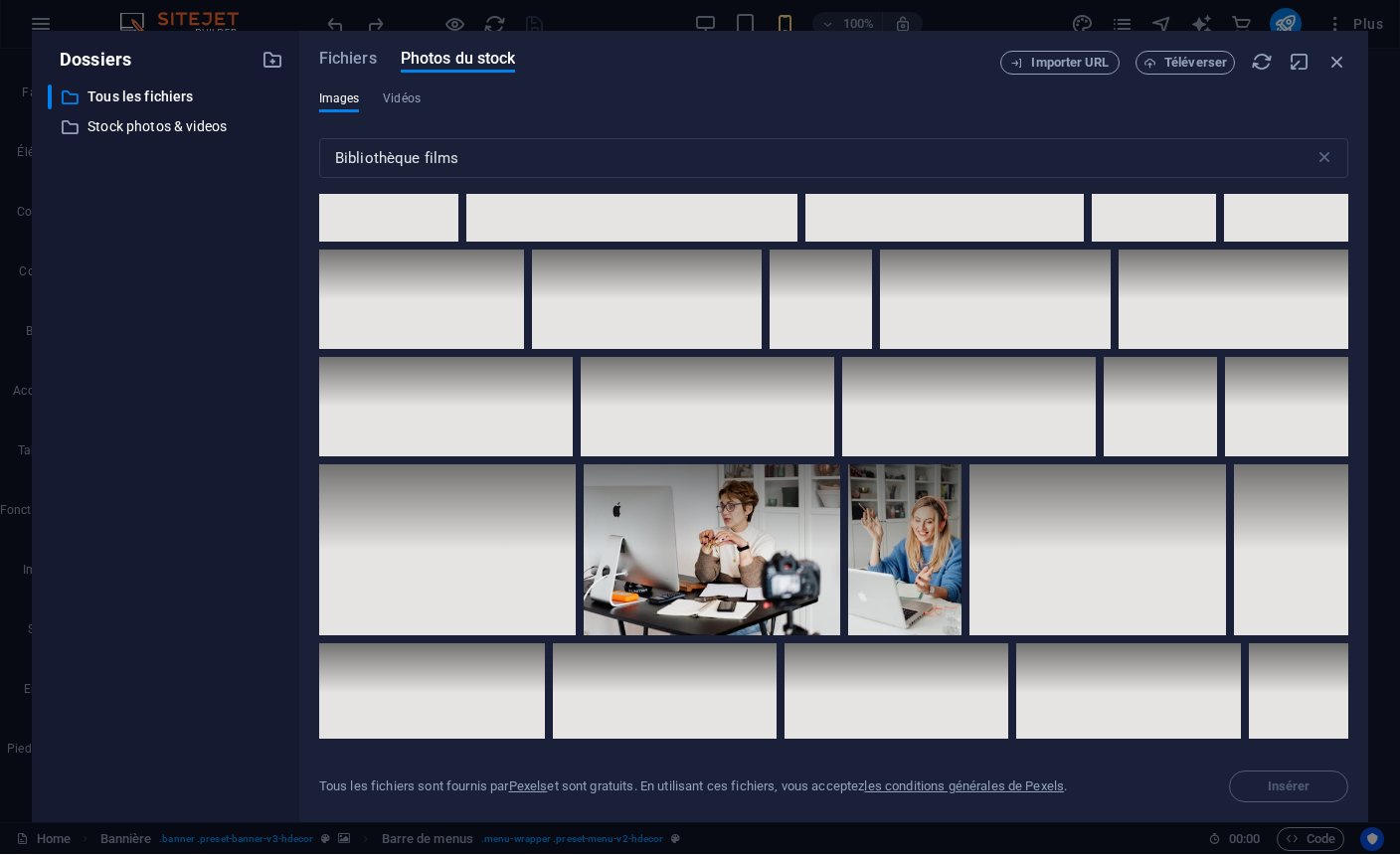 scroll, scrollTop: 6830, scrollLeft: 0, axis: vertical 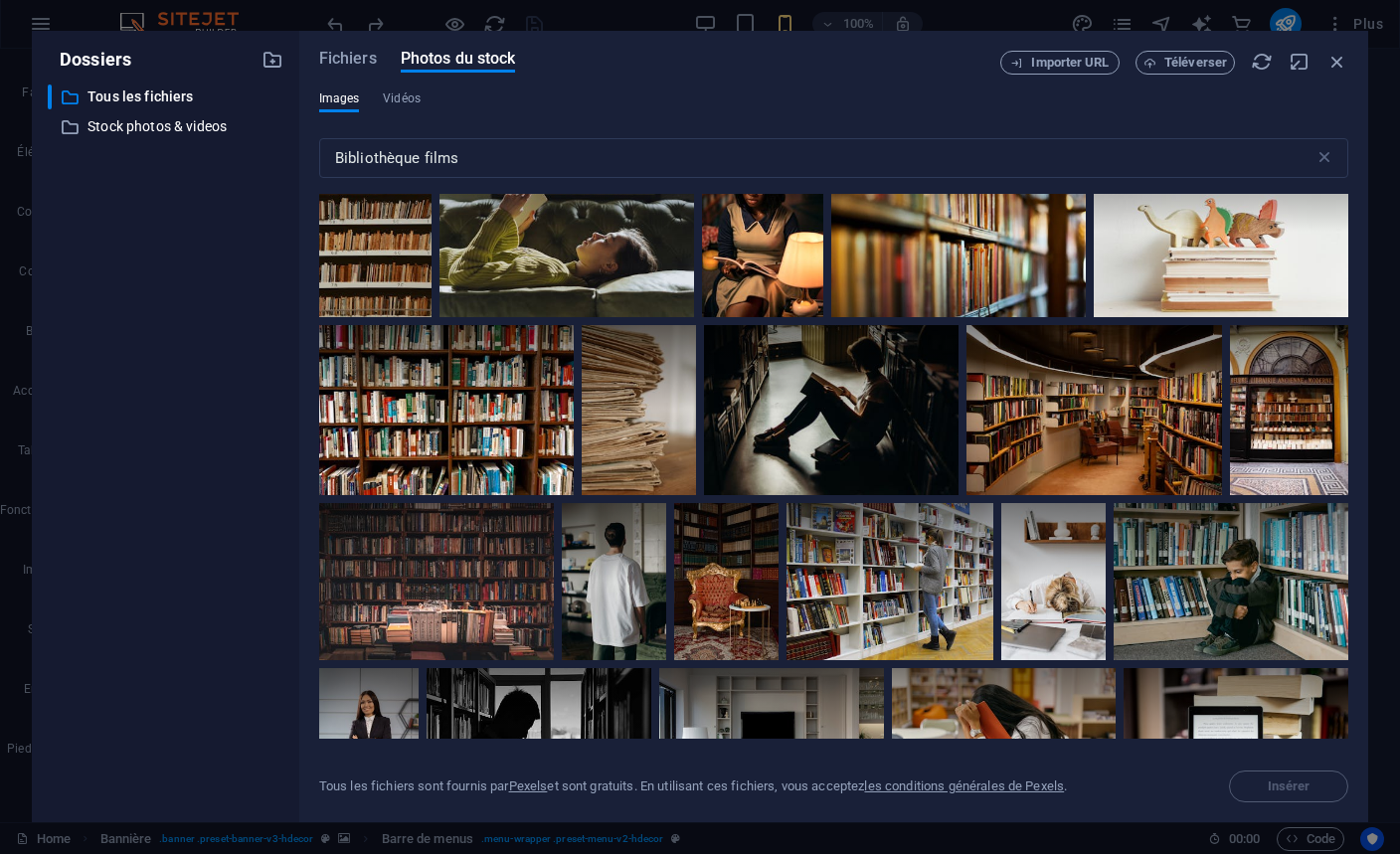 click on "Bibliothèque films" at bounding box center [816, 159] 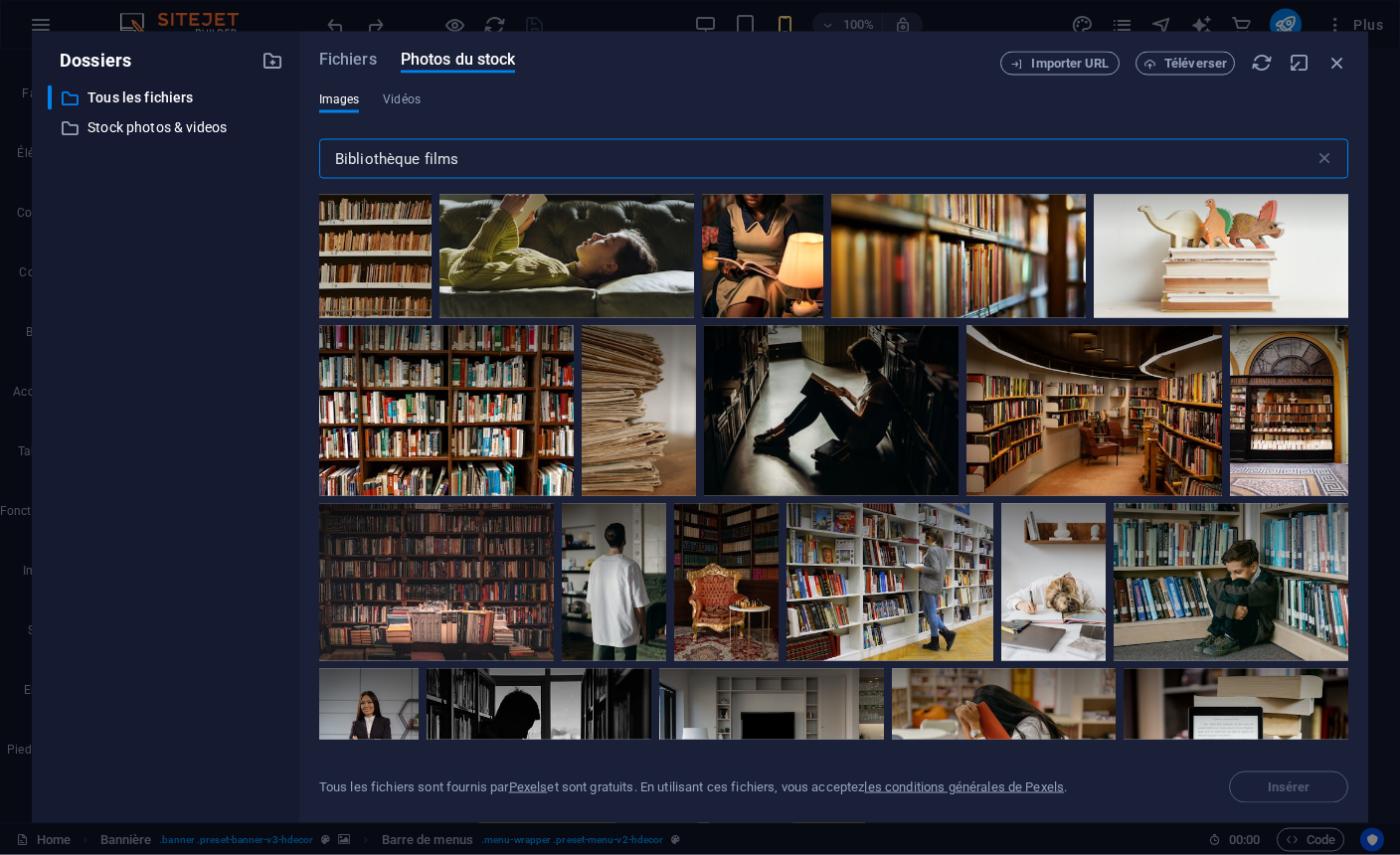 type on "Bibliothèque films" 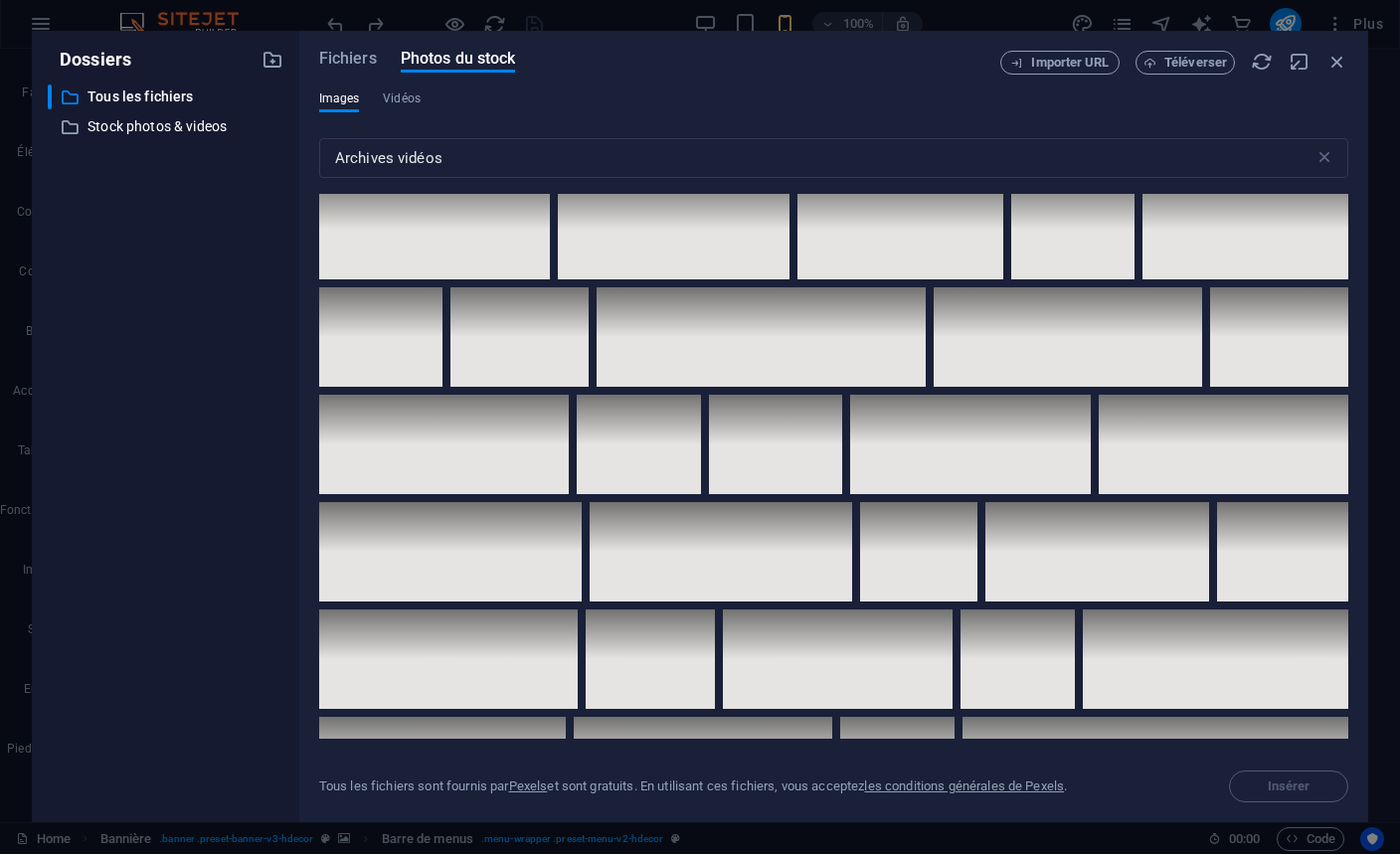 scroll, scrollTop: 3410, scrollLeft: 0, axis: vertical 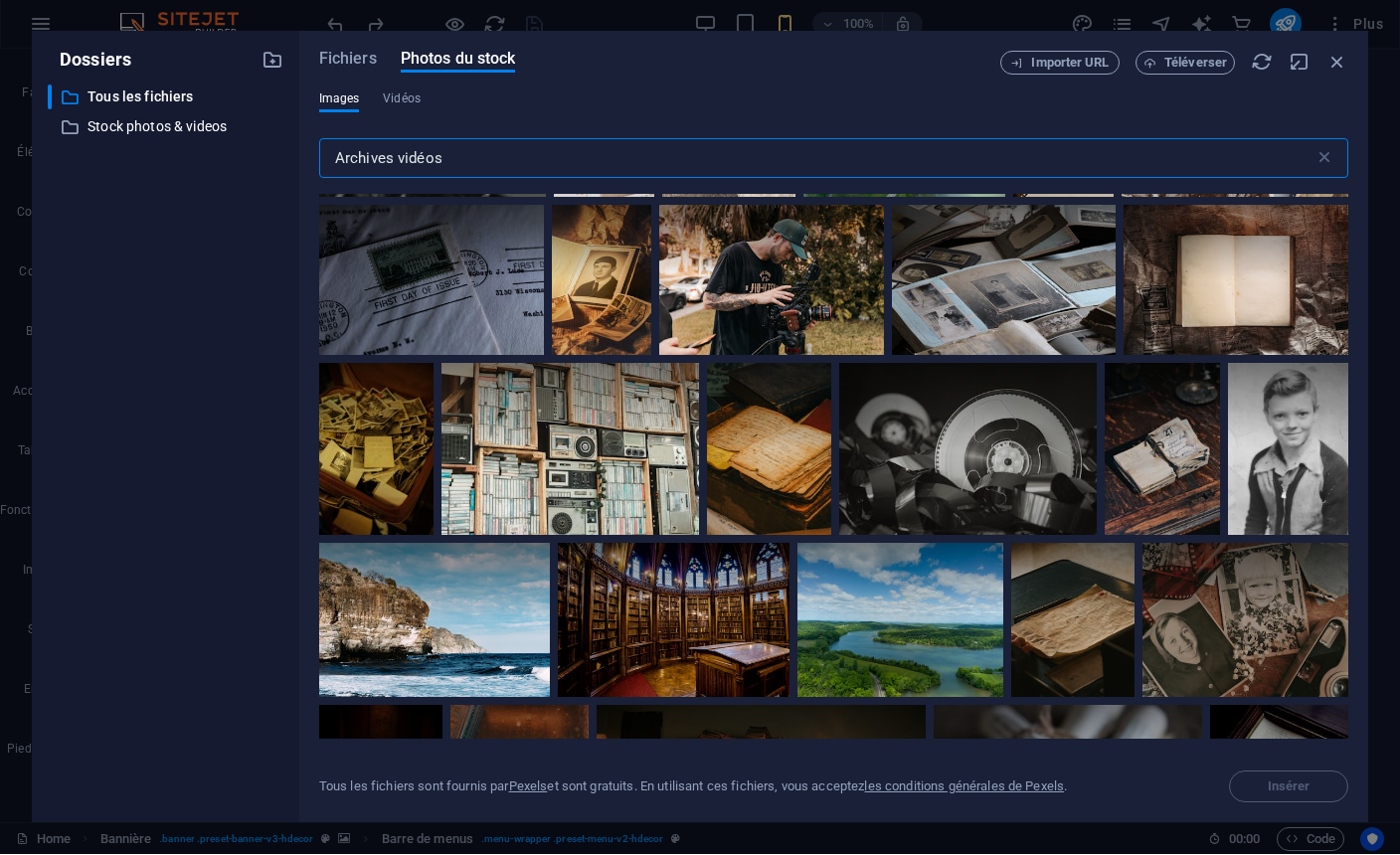 type on "Archives vidéos" 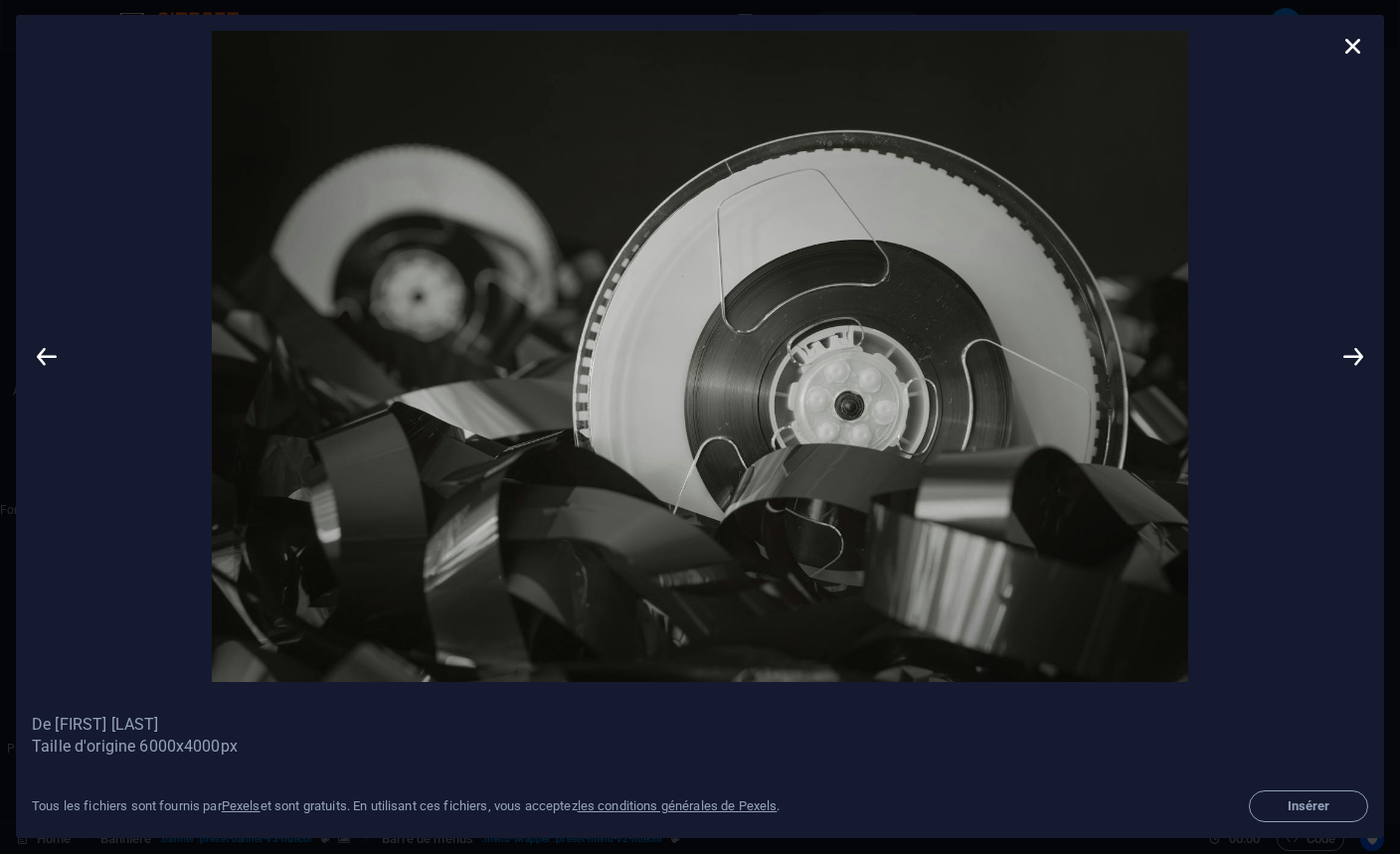 click on "Insérer" at bounding box center (1309, 807) 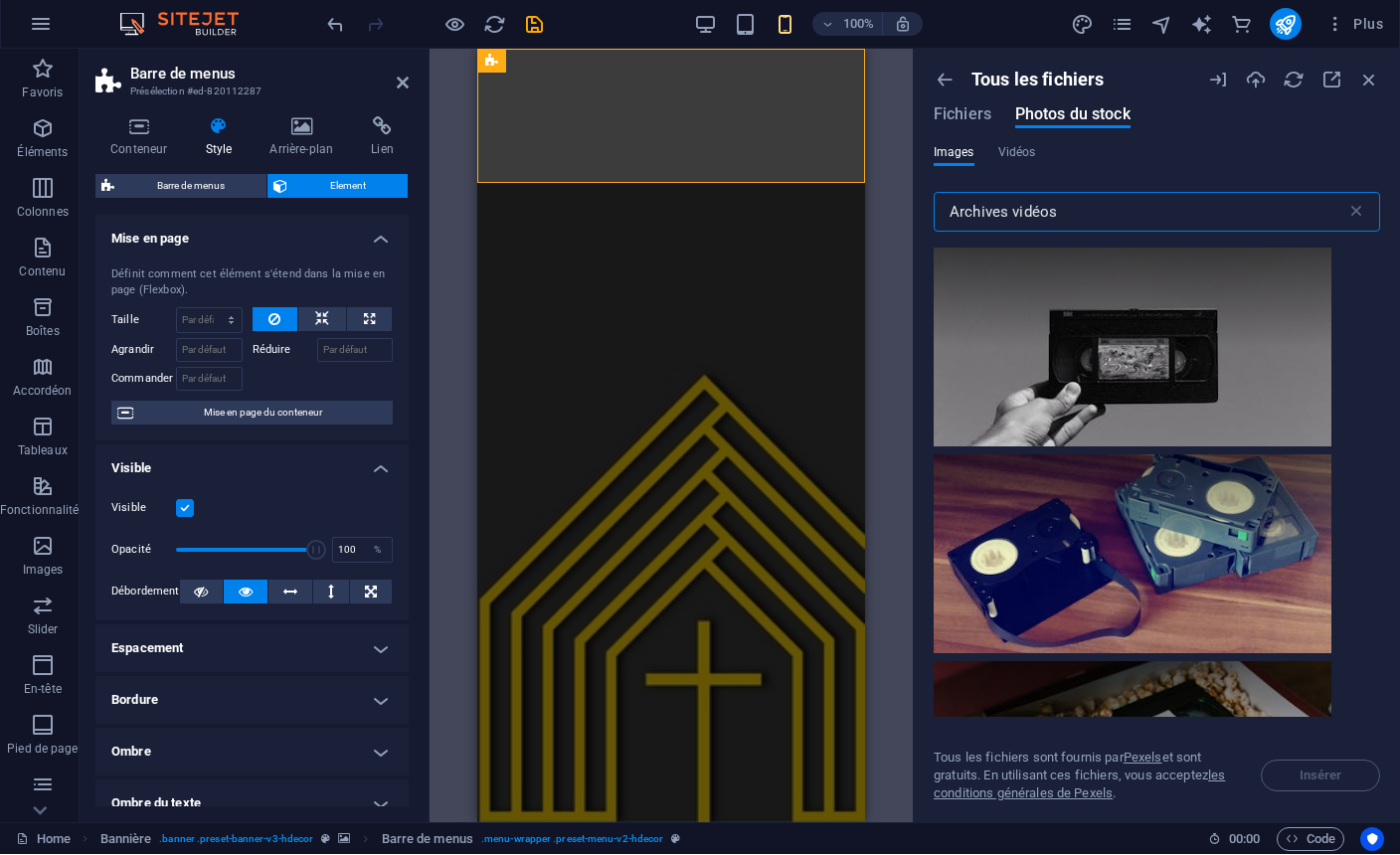 click at bounding box center [335, 25] 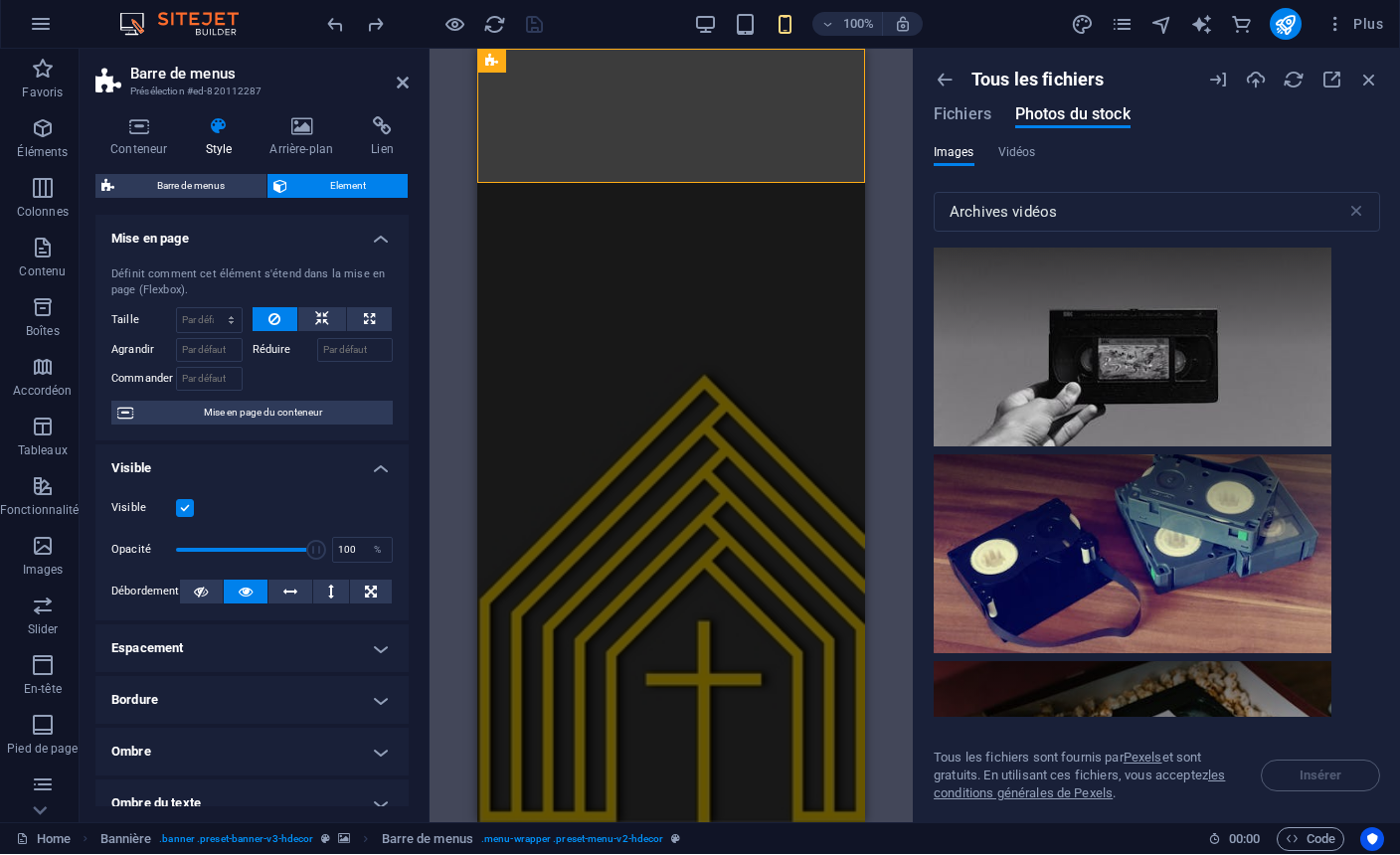 click on "Fichiers" at bounding box center (962, 115) 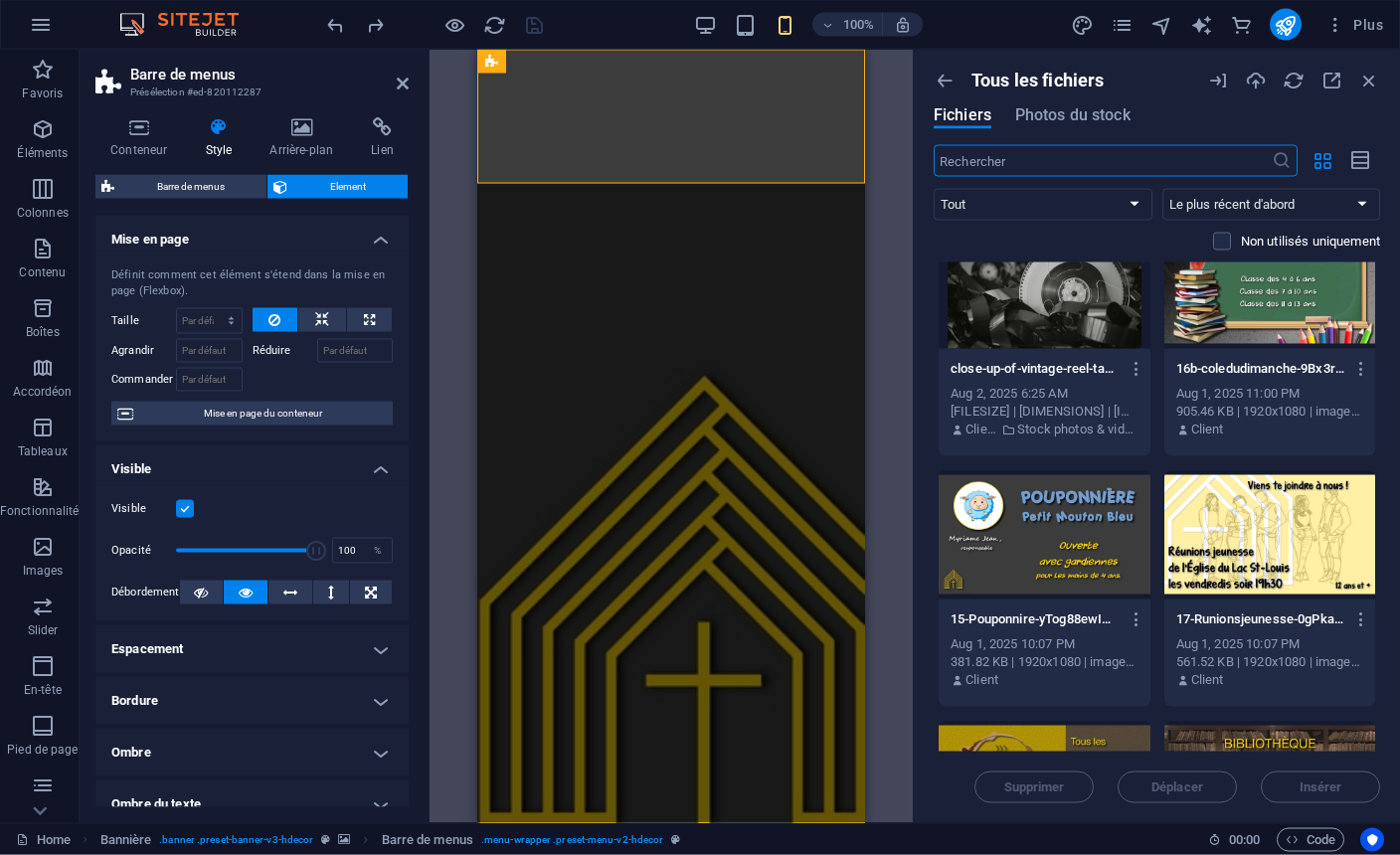 scroll, scrollTop: 46, scrollLeft: 0, axis: vertical 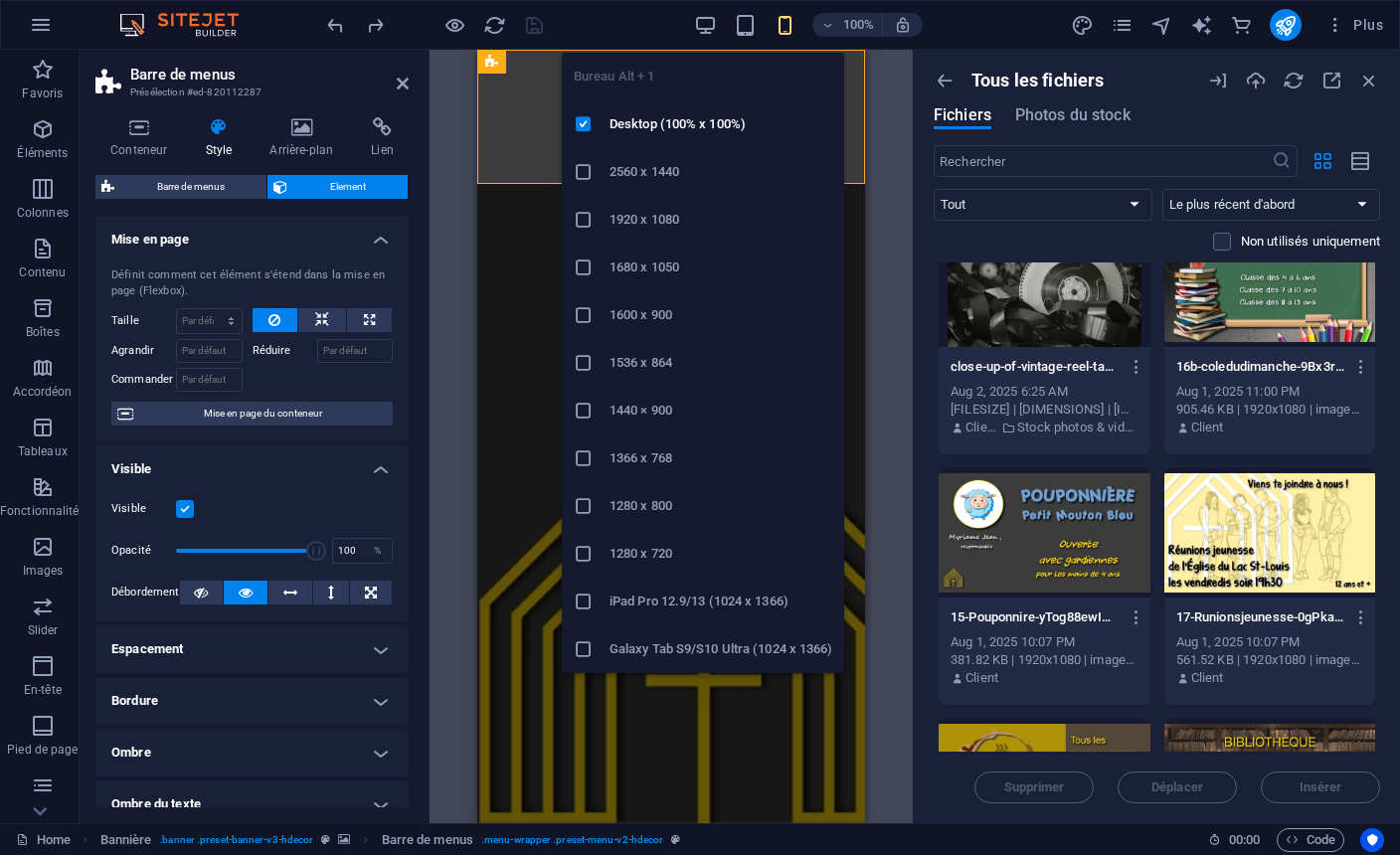 click at bounding box center (705, 25) 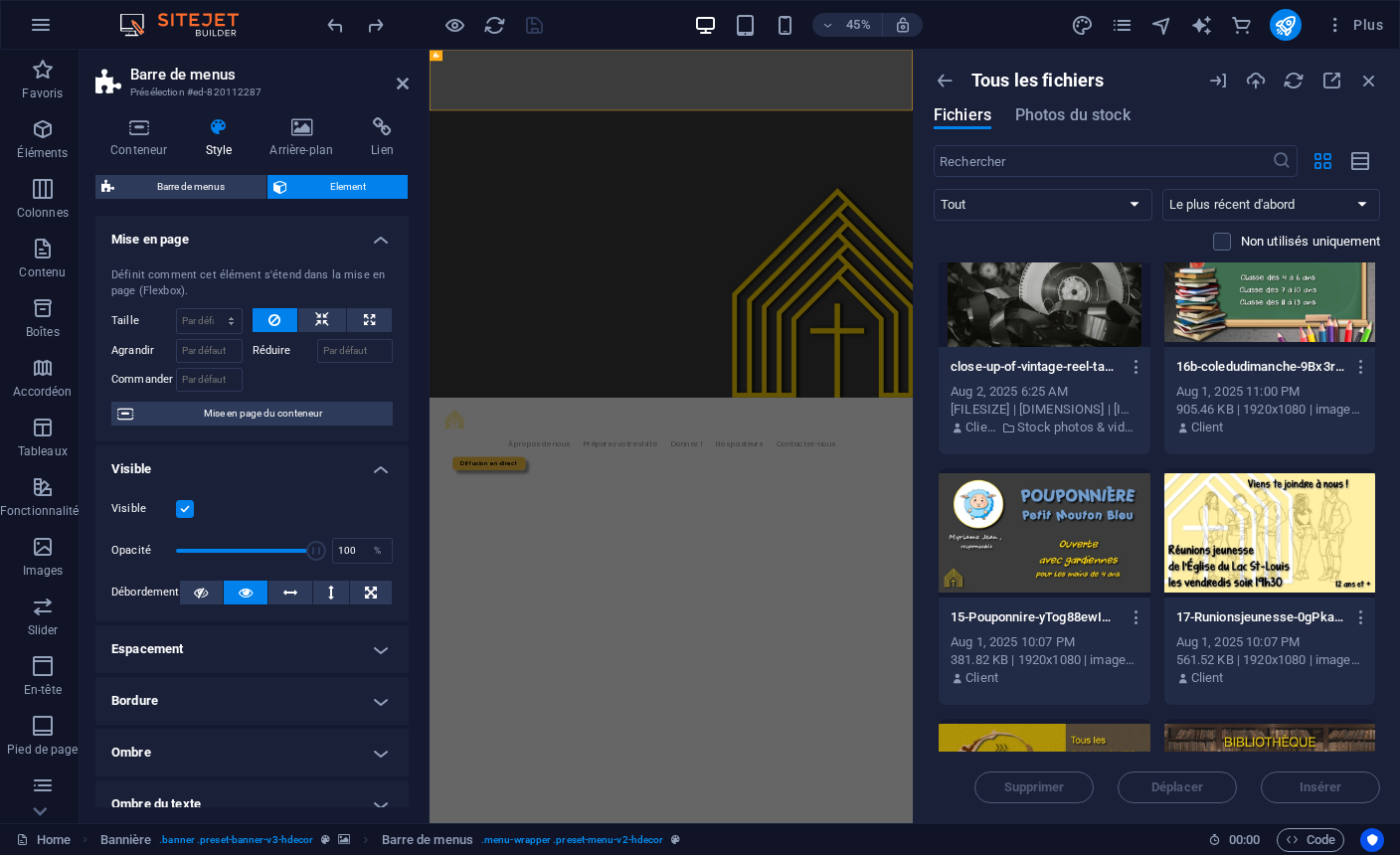 click at bounding box center [403, 84] 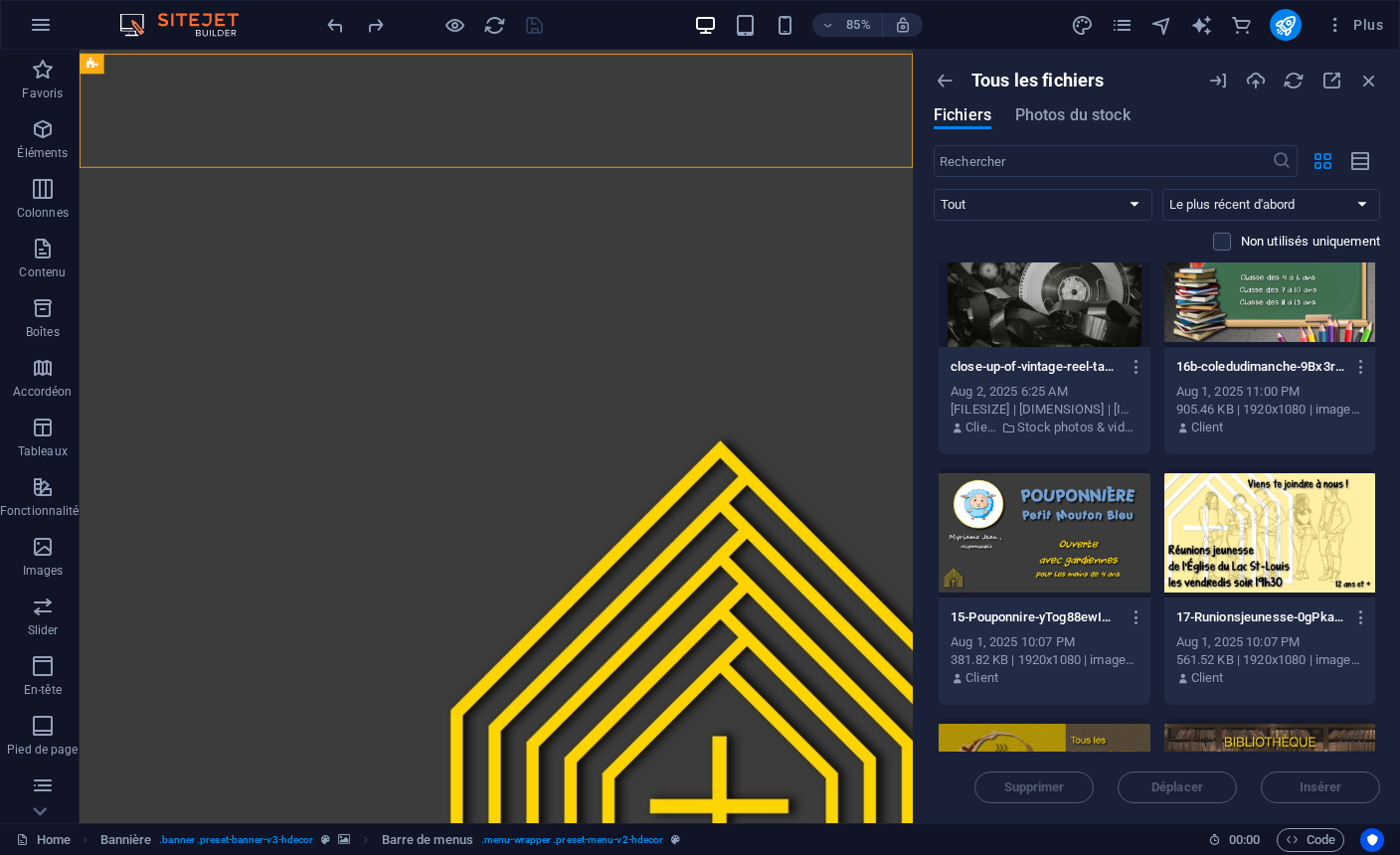 scroll, scrollTop: 0, scrollLeft: 0, axis: both 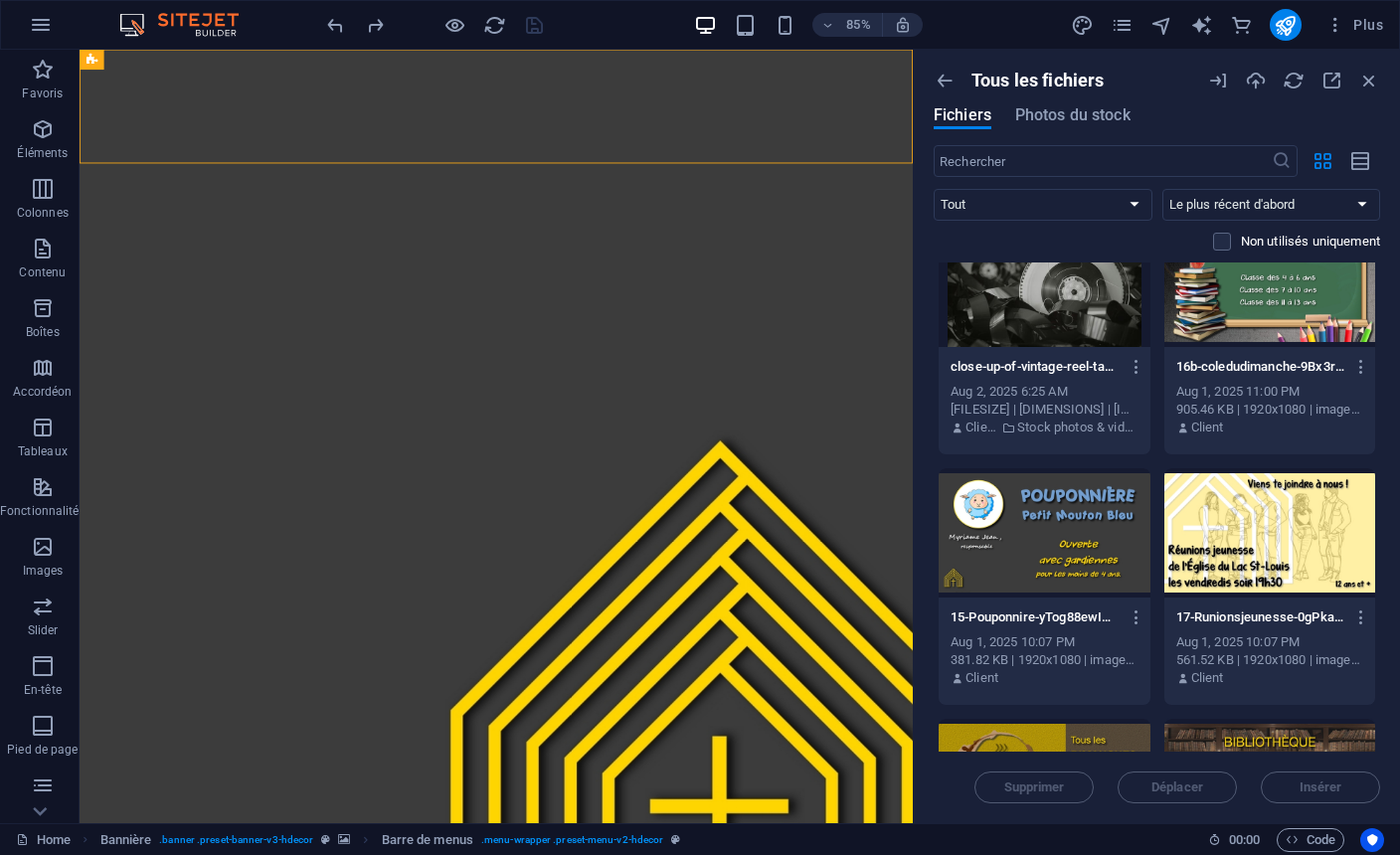 click at bounding box center [494, 25] 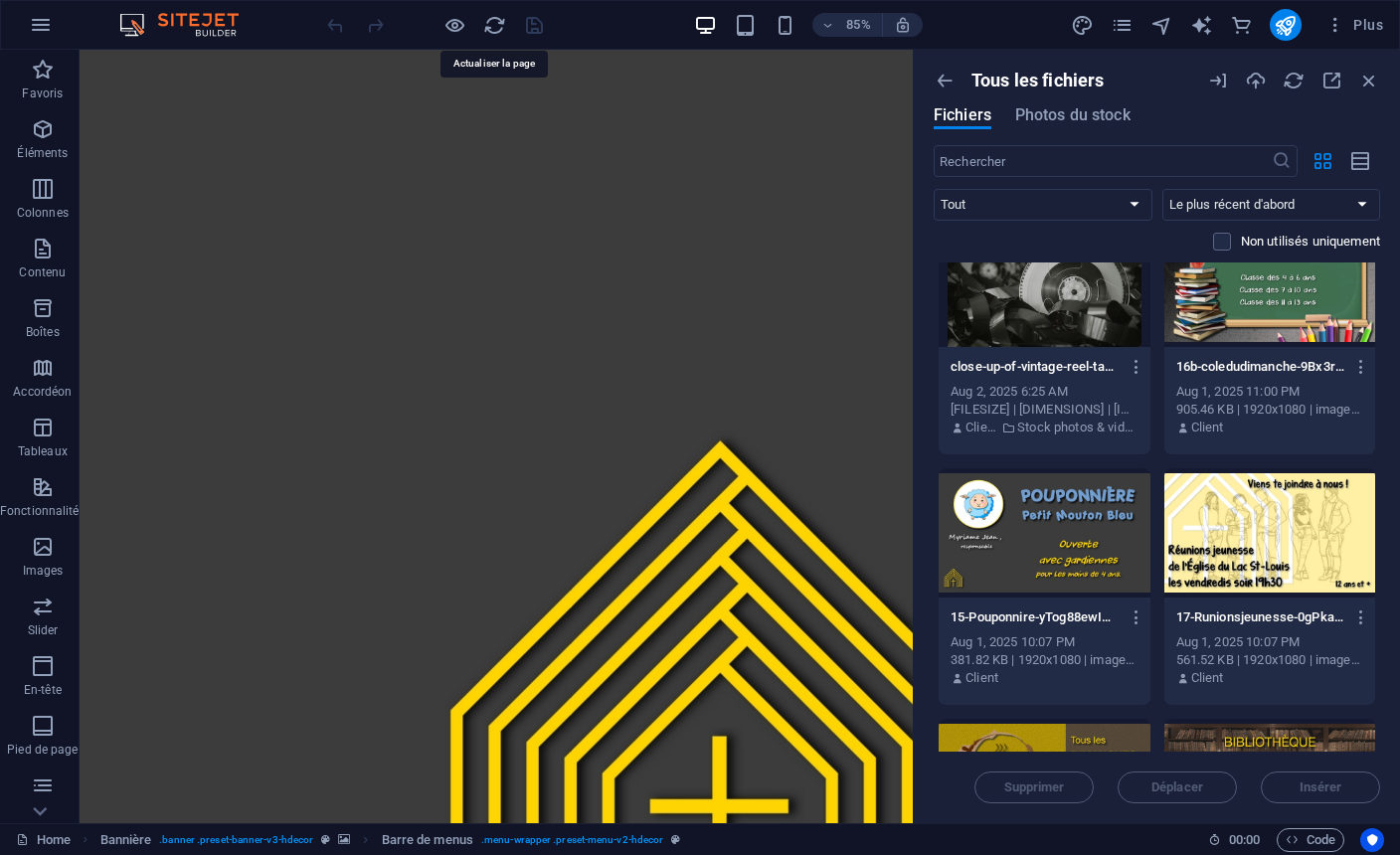click at bounding box center (1122, 25) 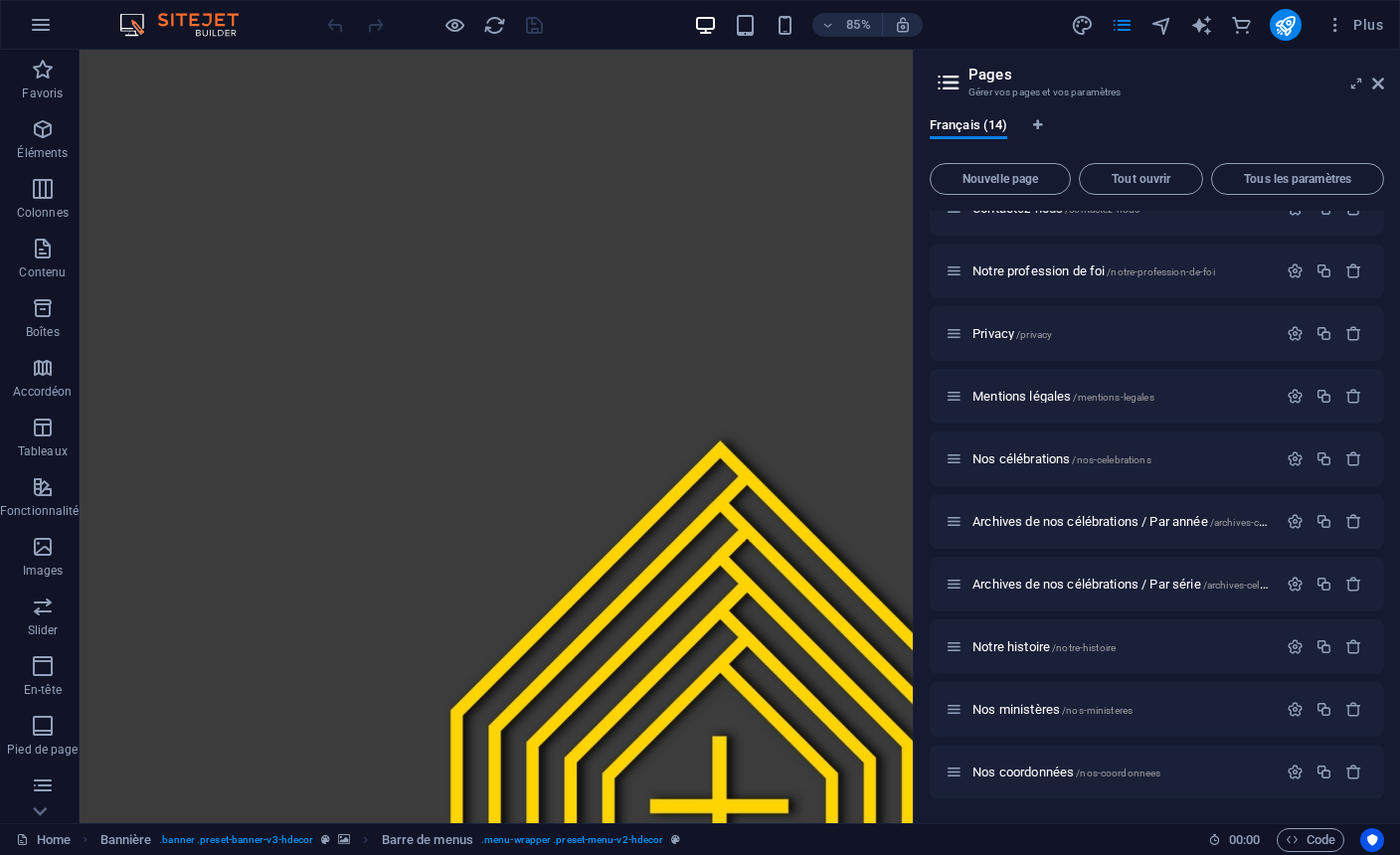 scroll, scrollTop: 280, scrollLeft: 0, axis: vertical 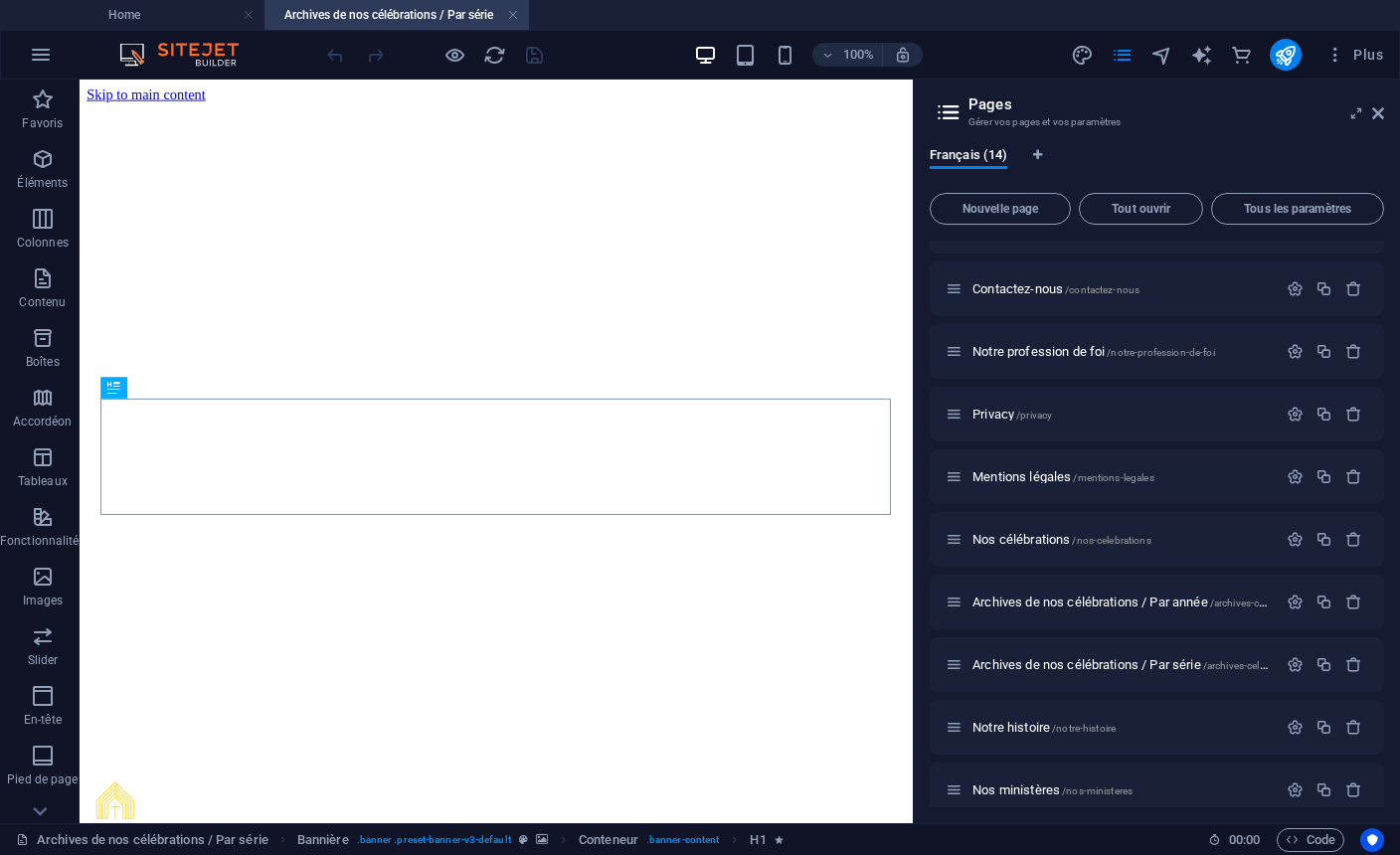 click at bounding box center (542, 105) 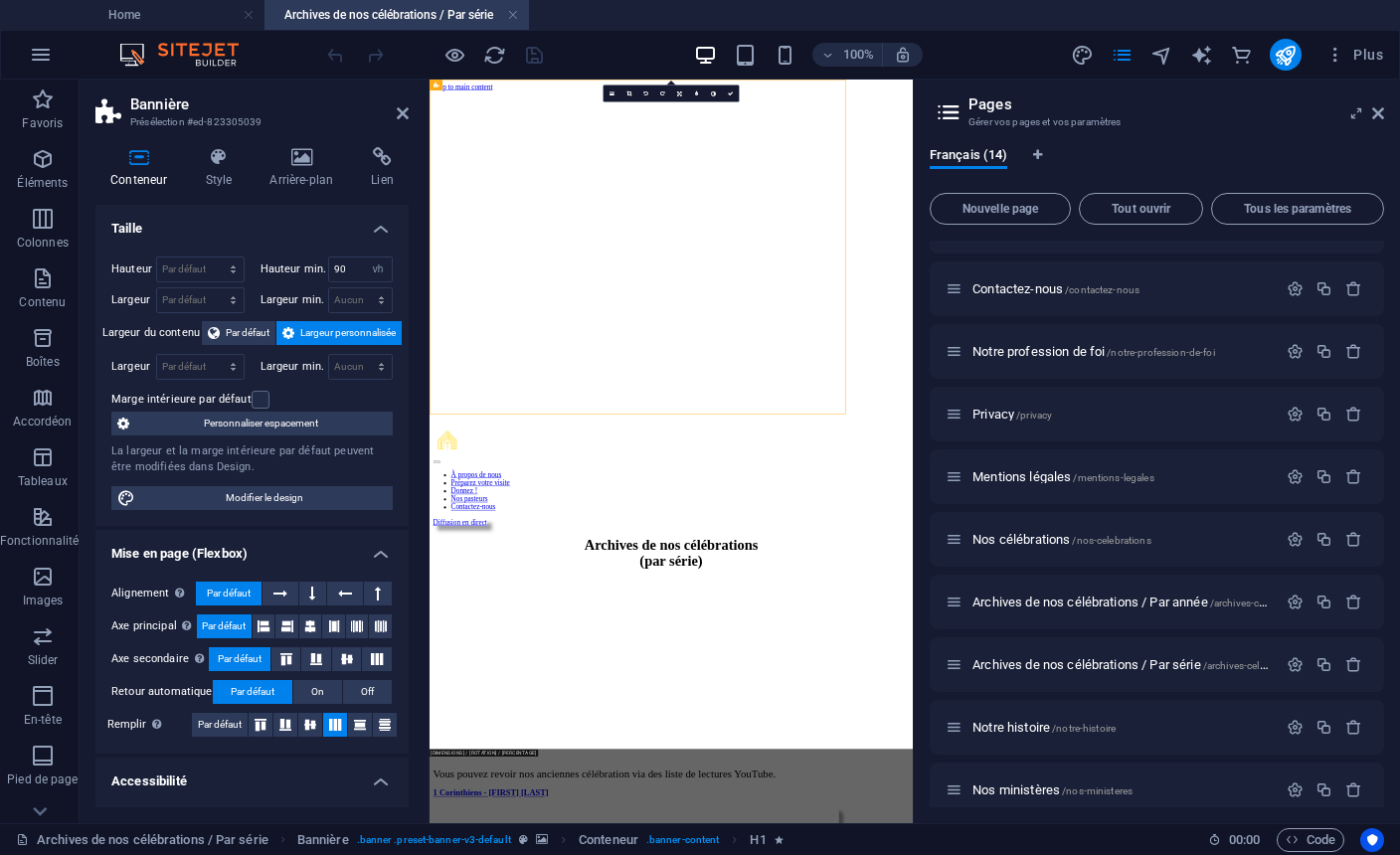 click at bounding box center (966, 105) 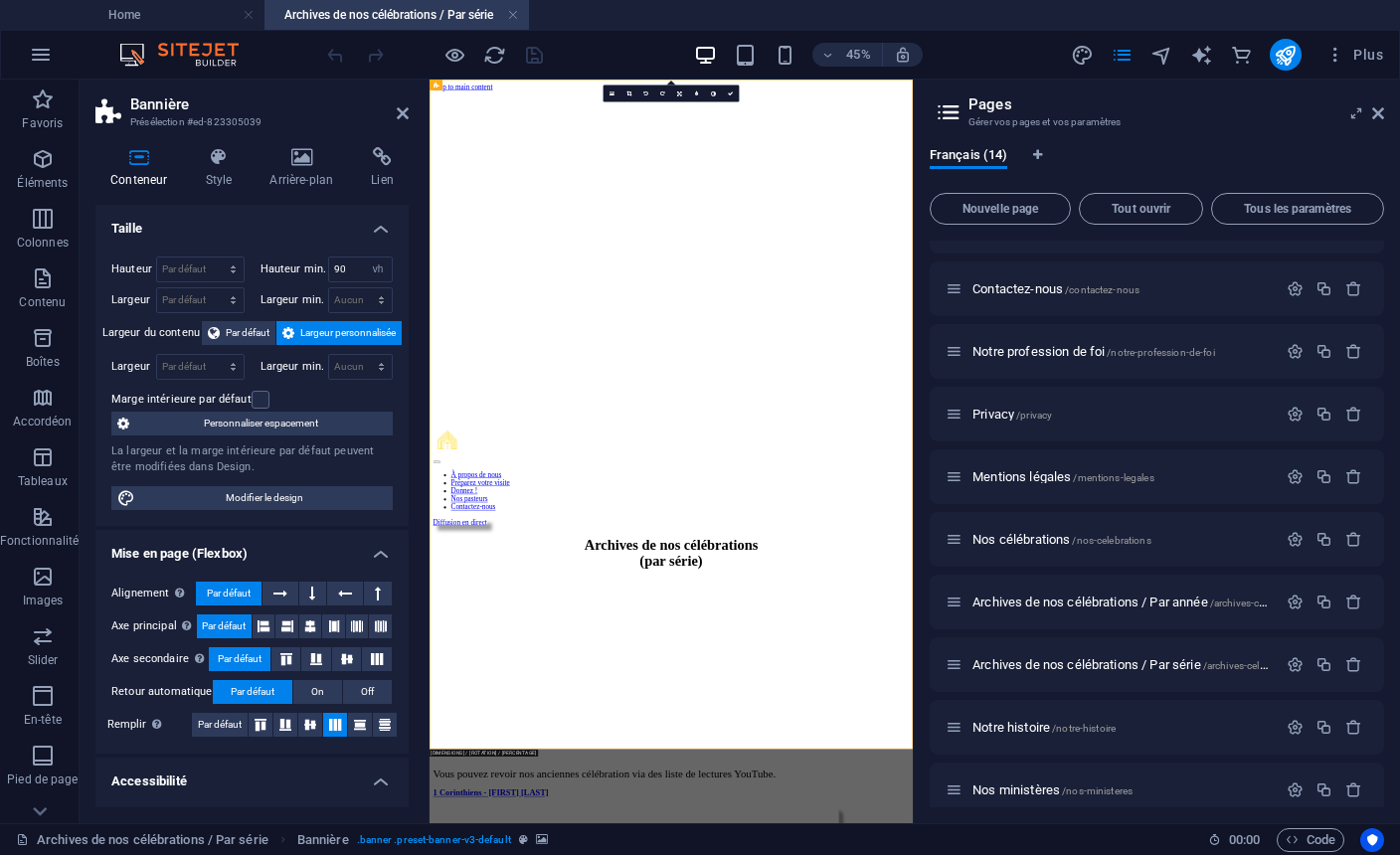 click on "Arrière-plan" at bounding box center [305, 168] 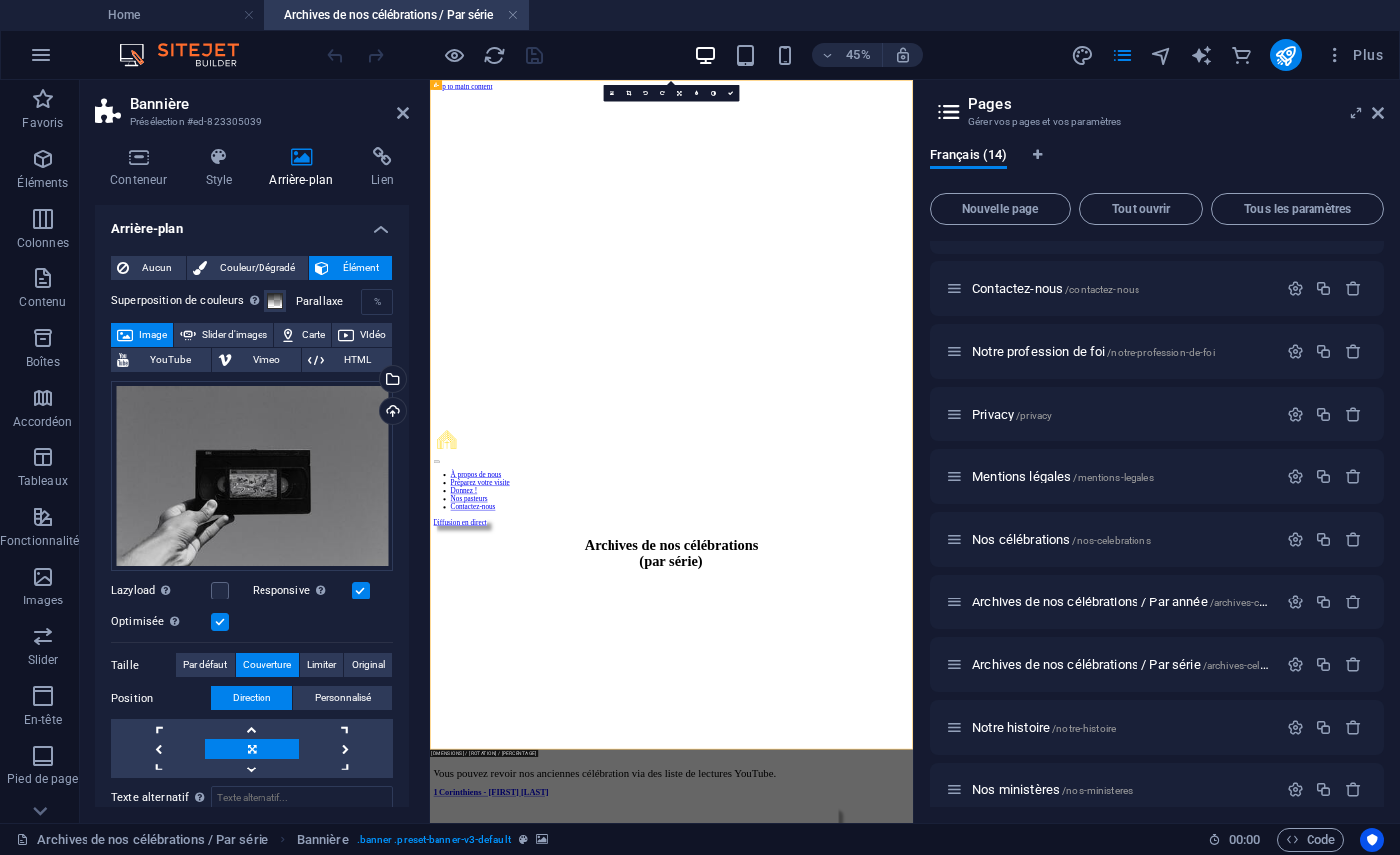 click on "Sélectionnez les fichiers depuis le Gestionnaire de fichiers, les photos du stock ou téléversez un ou plusieurs fichiers" at bounding box center [311, 380] 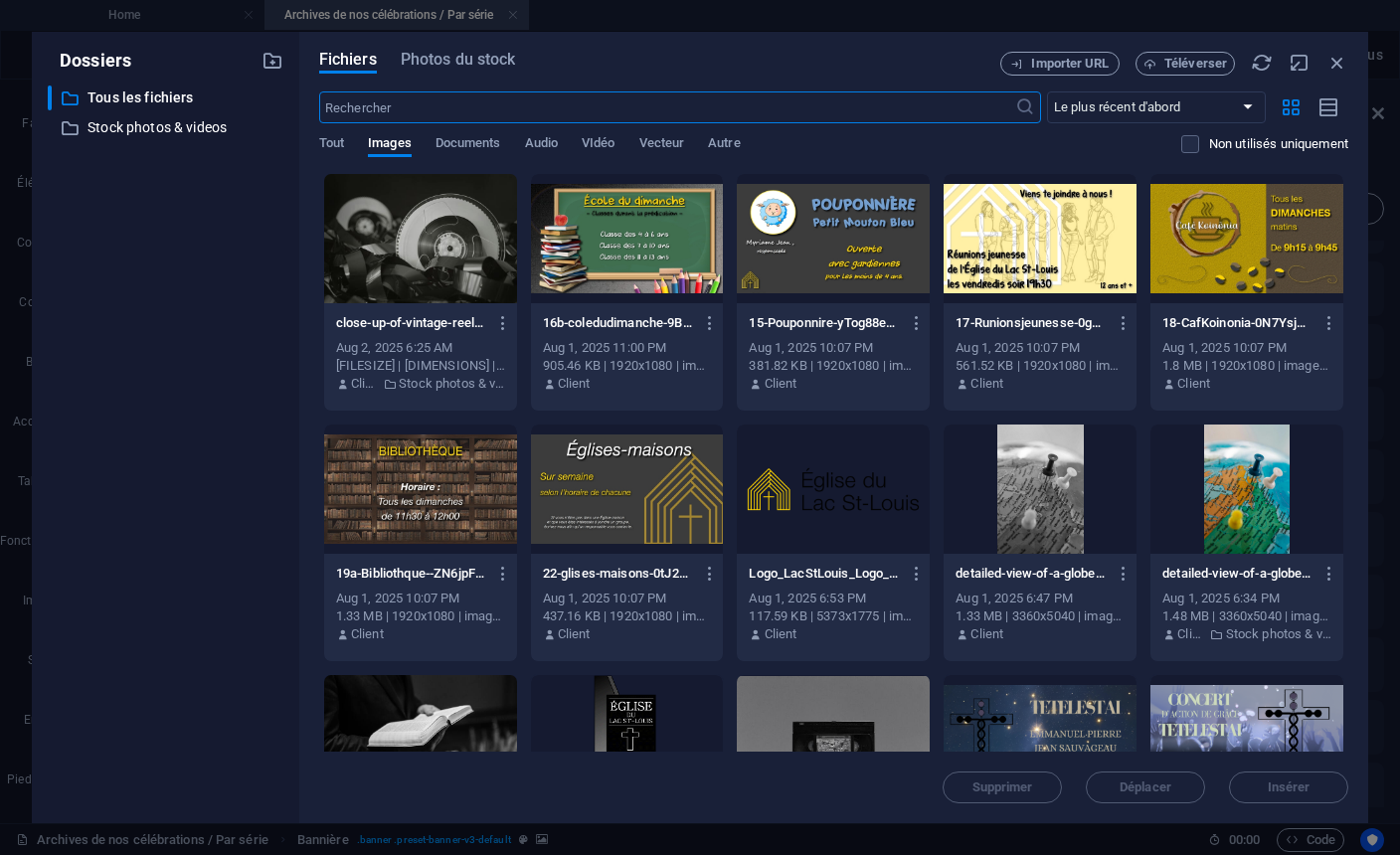 type on "38" 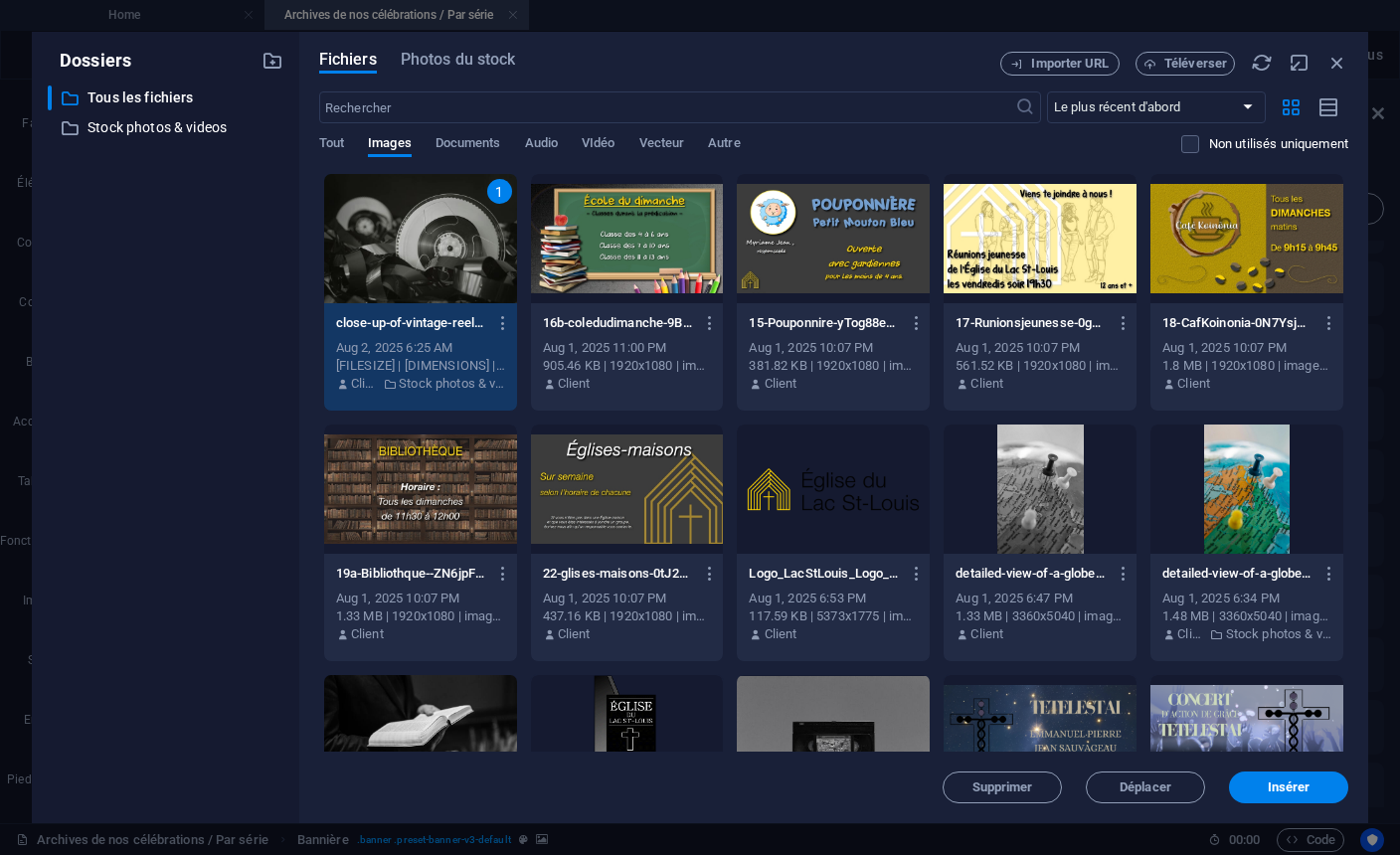click on "Insérer" at bounding box center [1289, 787] 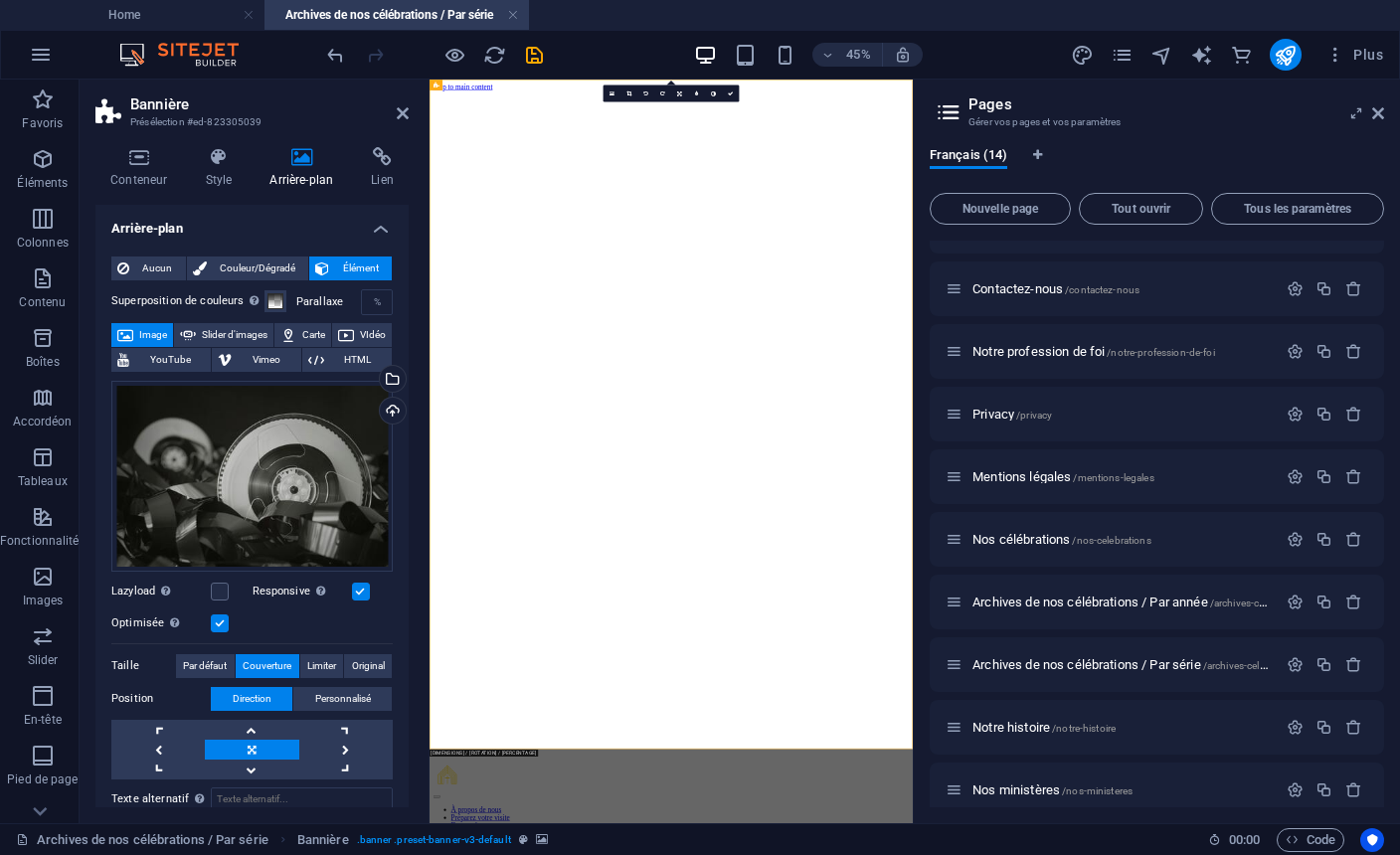 click at bounding box center (158, 750) 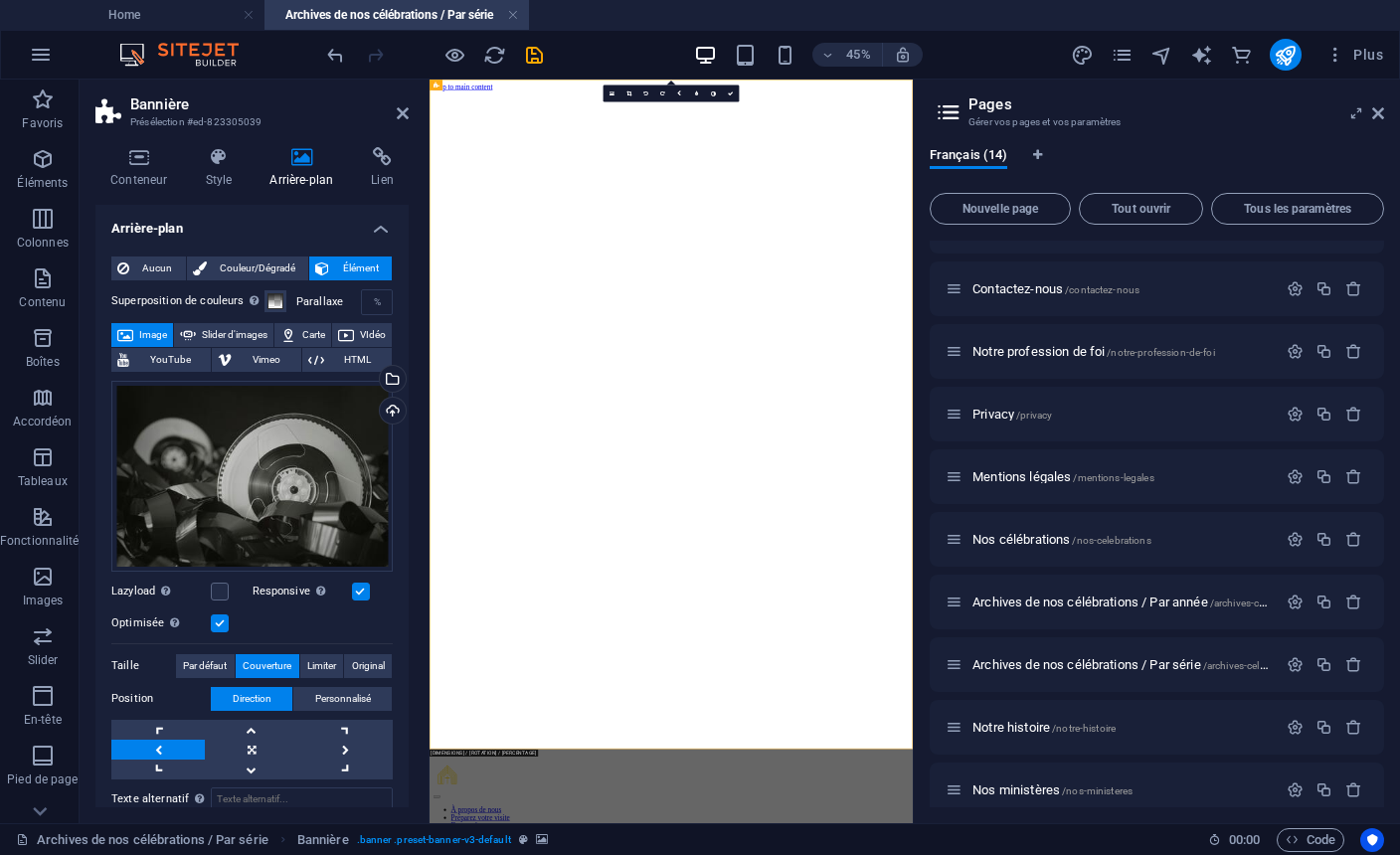 click at bounding box center [252, 750] 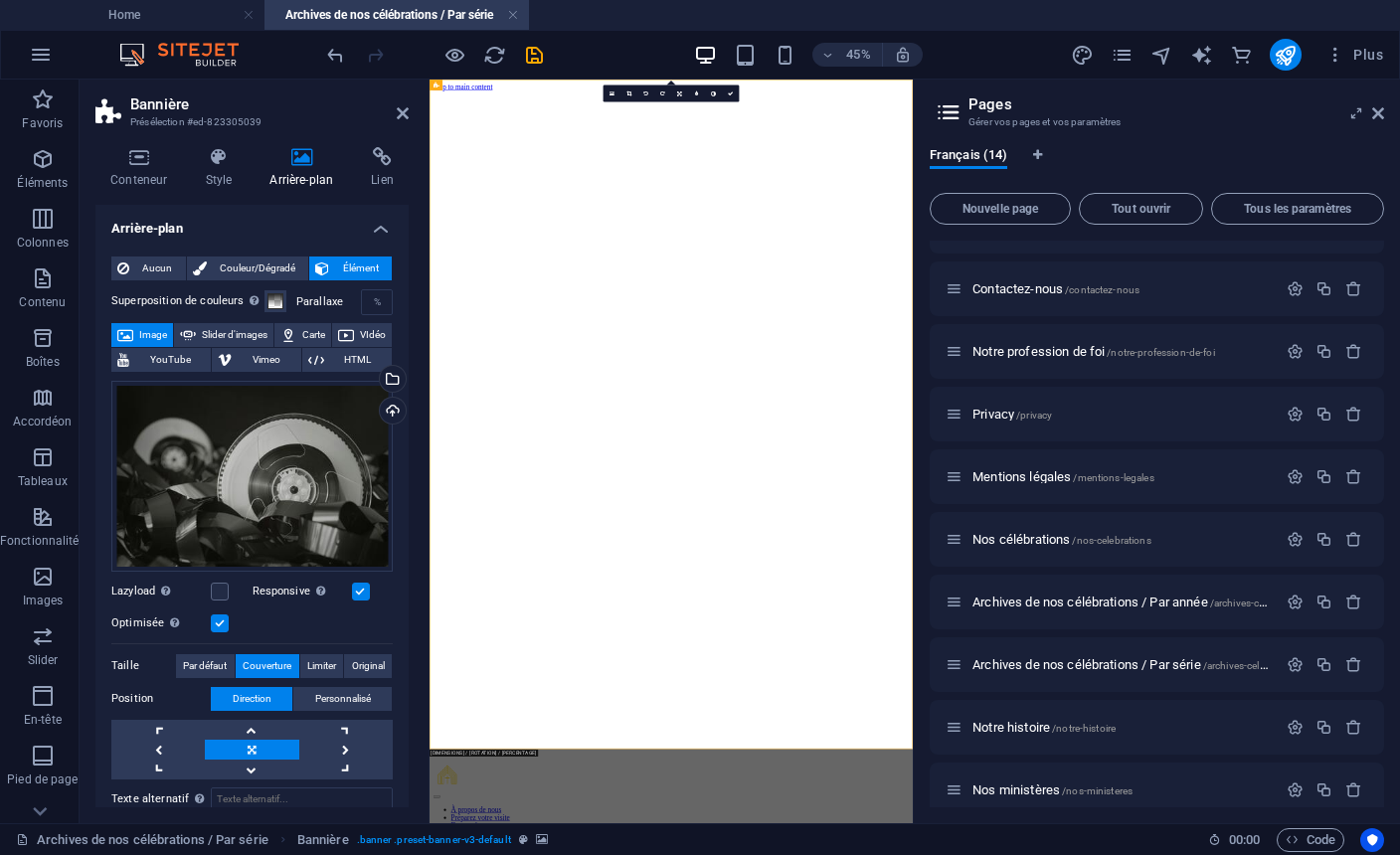 click at bounding box center (346, 750) 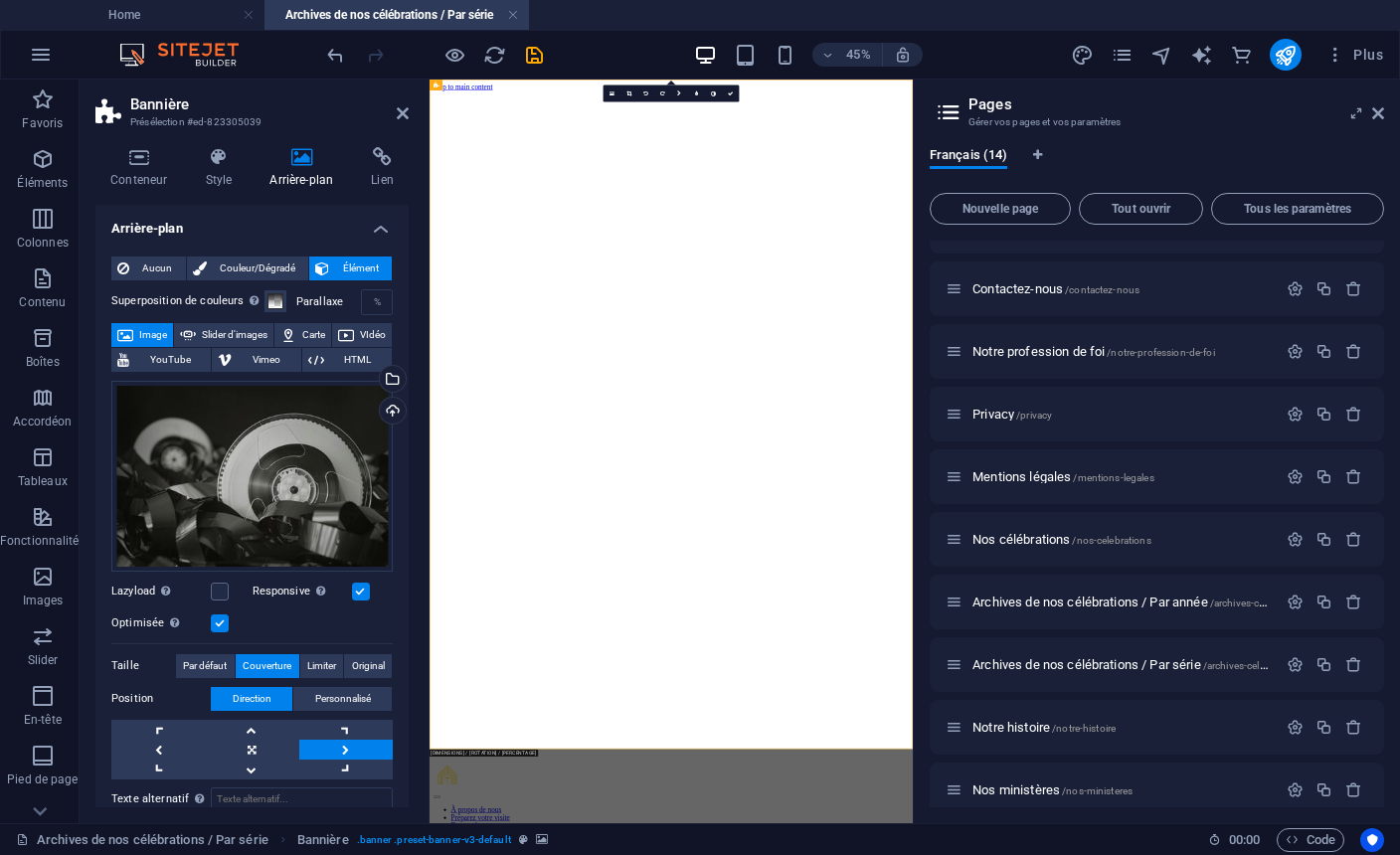 click at bounding box center (252, 750) 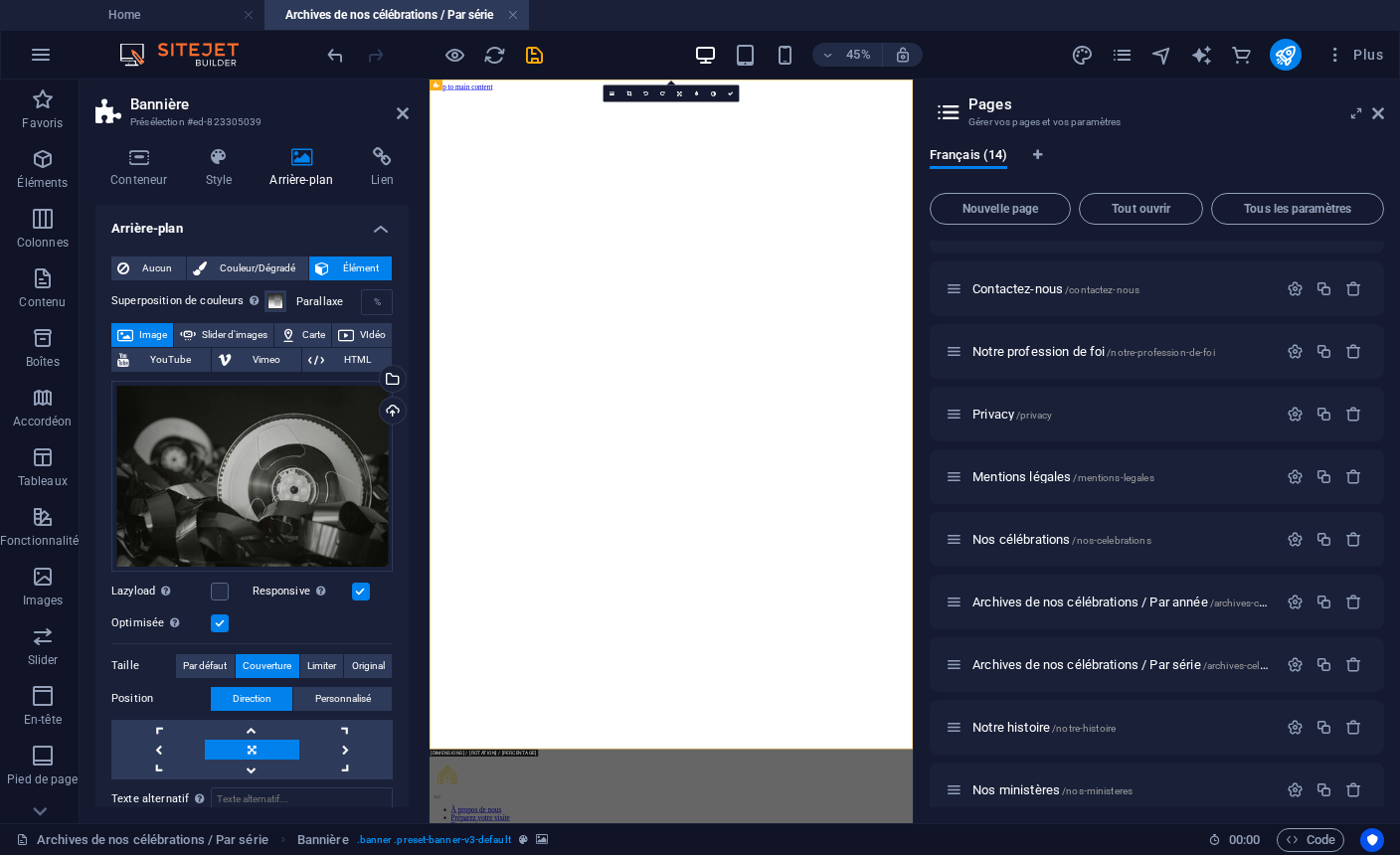 click at bounding box center (252, 770) 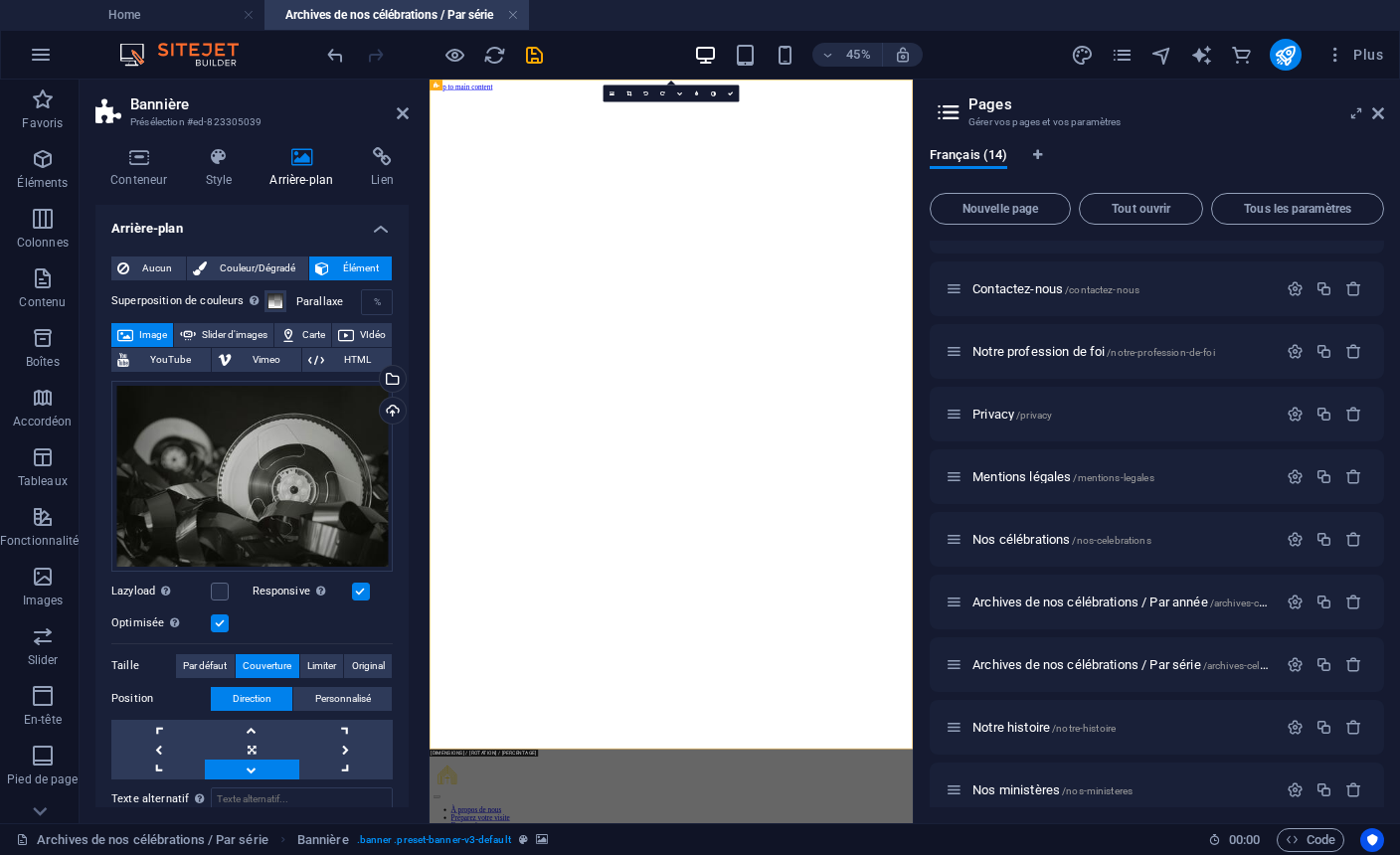 click at bounding box center [252, 730] 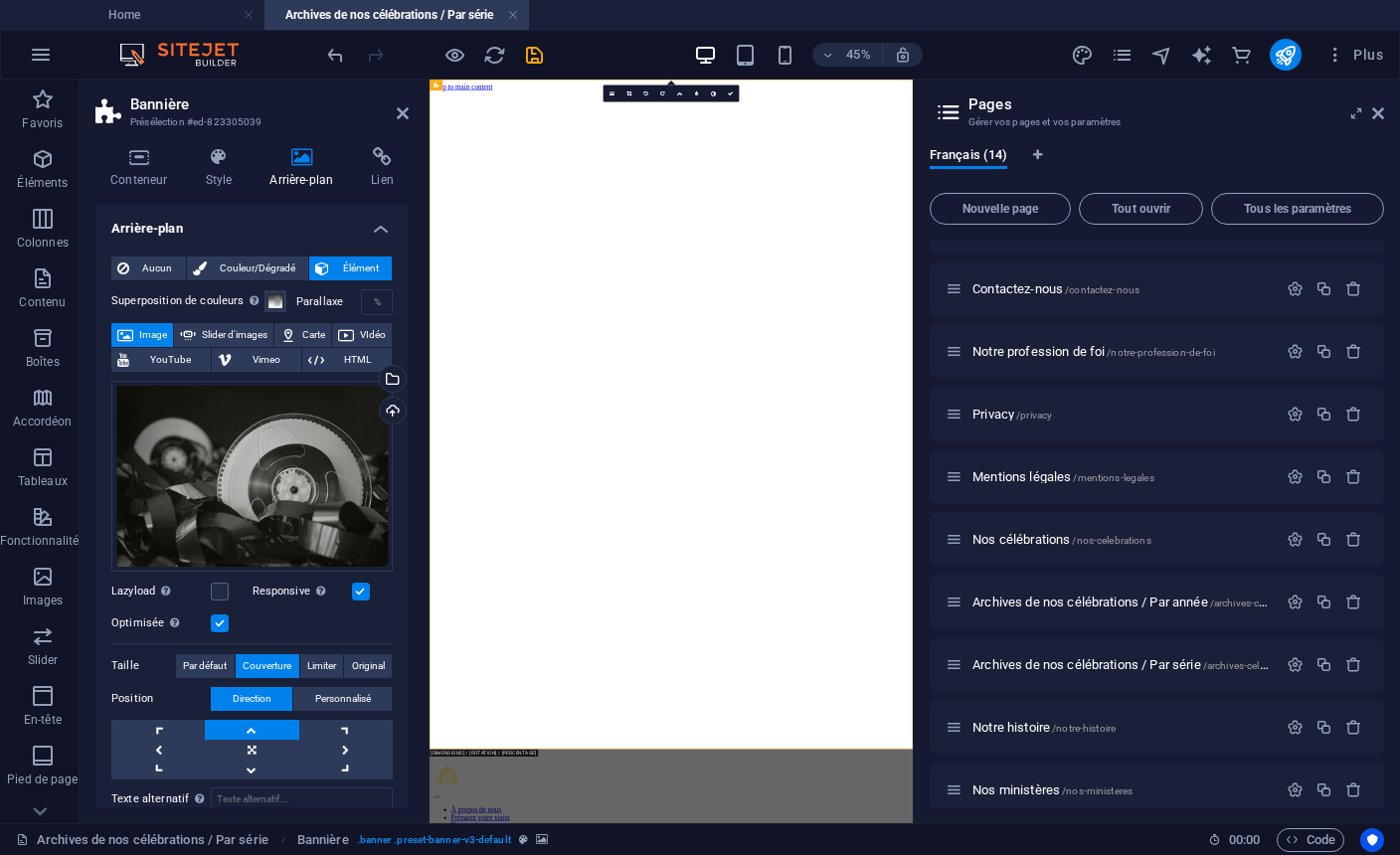 click at bounding box center (158, 770) 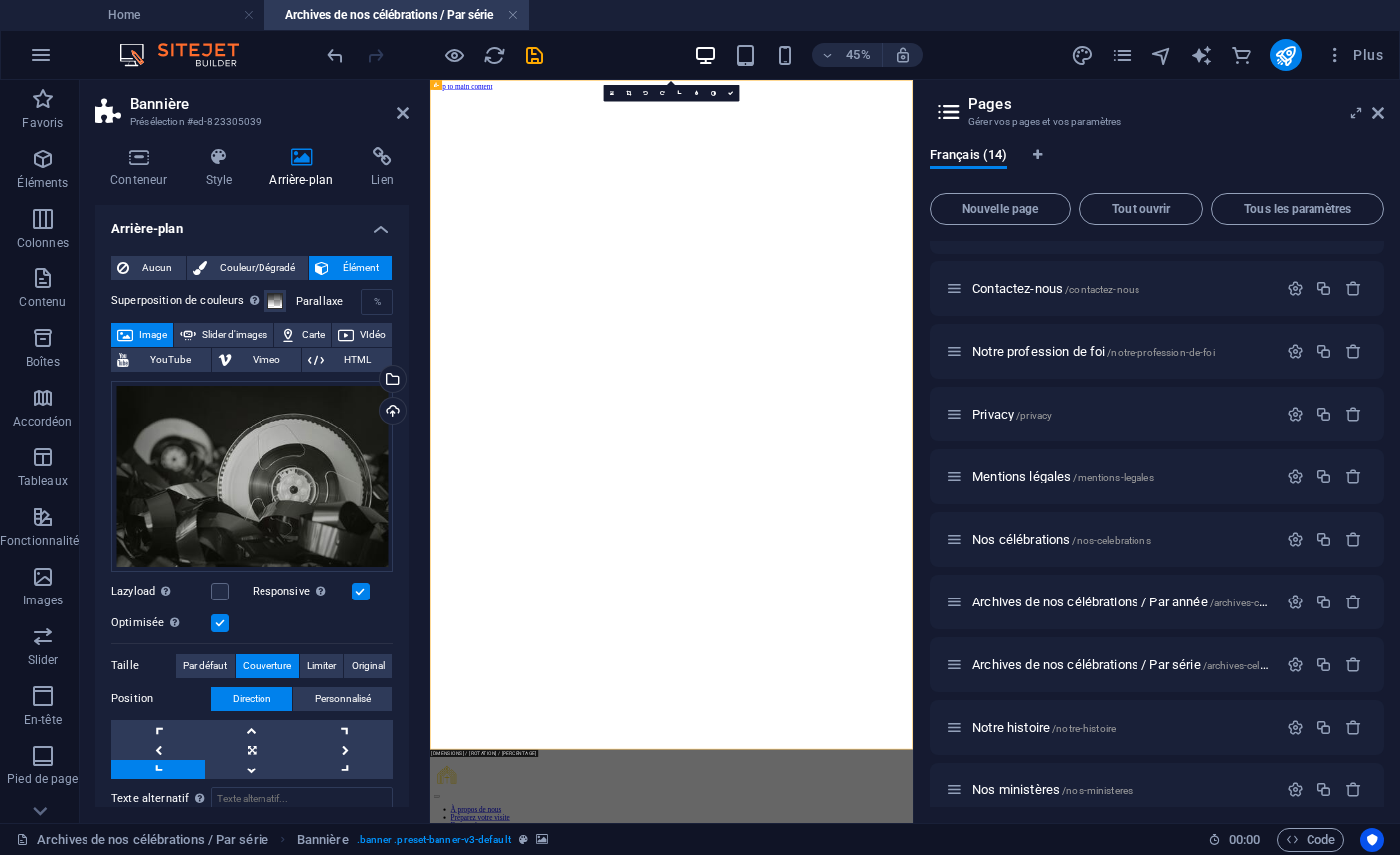 click at bounding box center (252, 750) 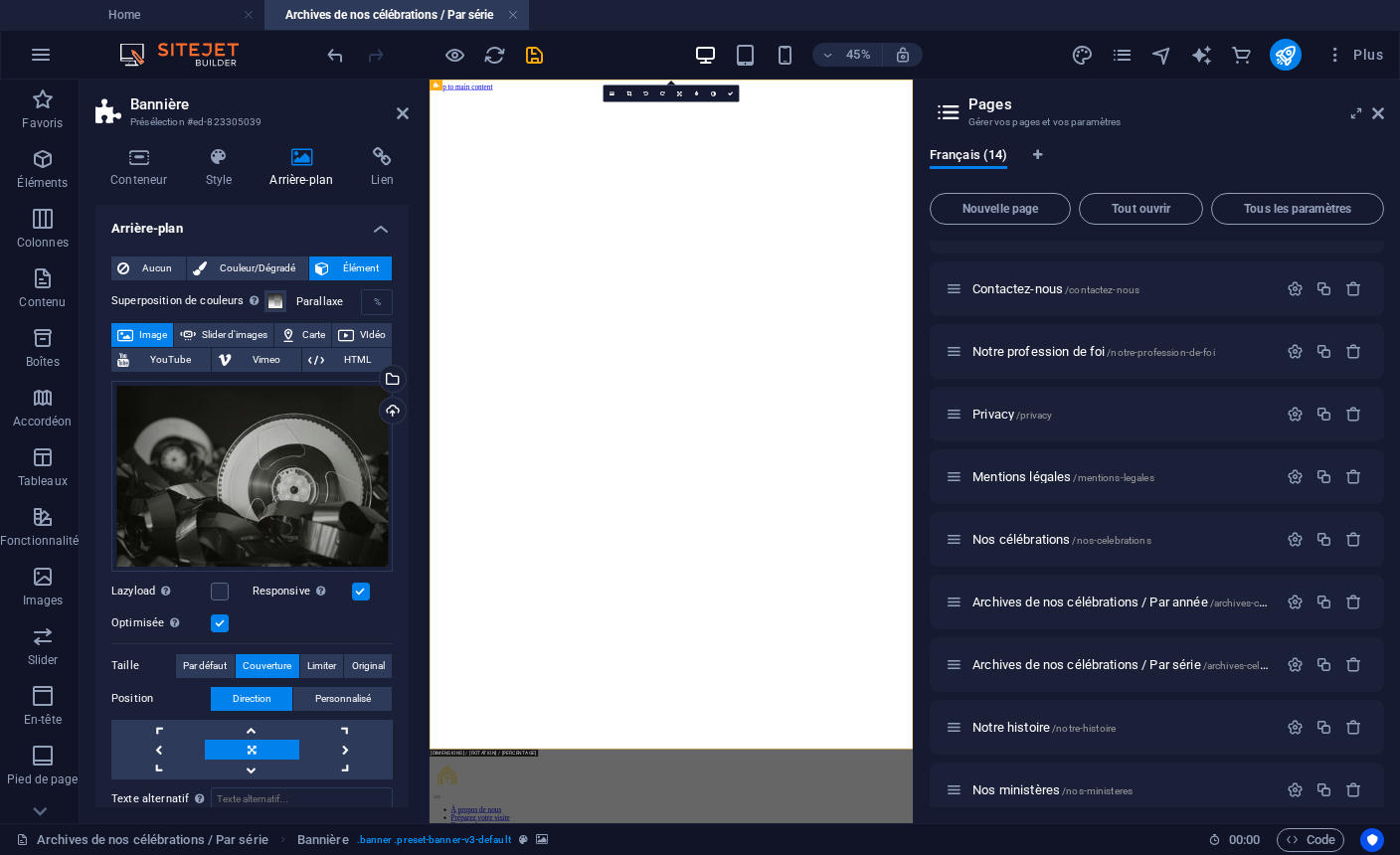click at bounding box center (534, 55) 